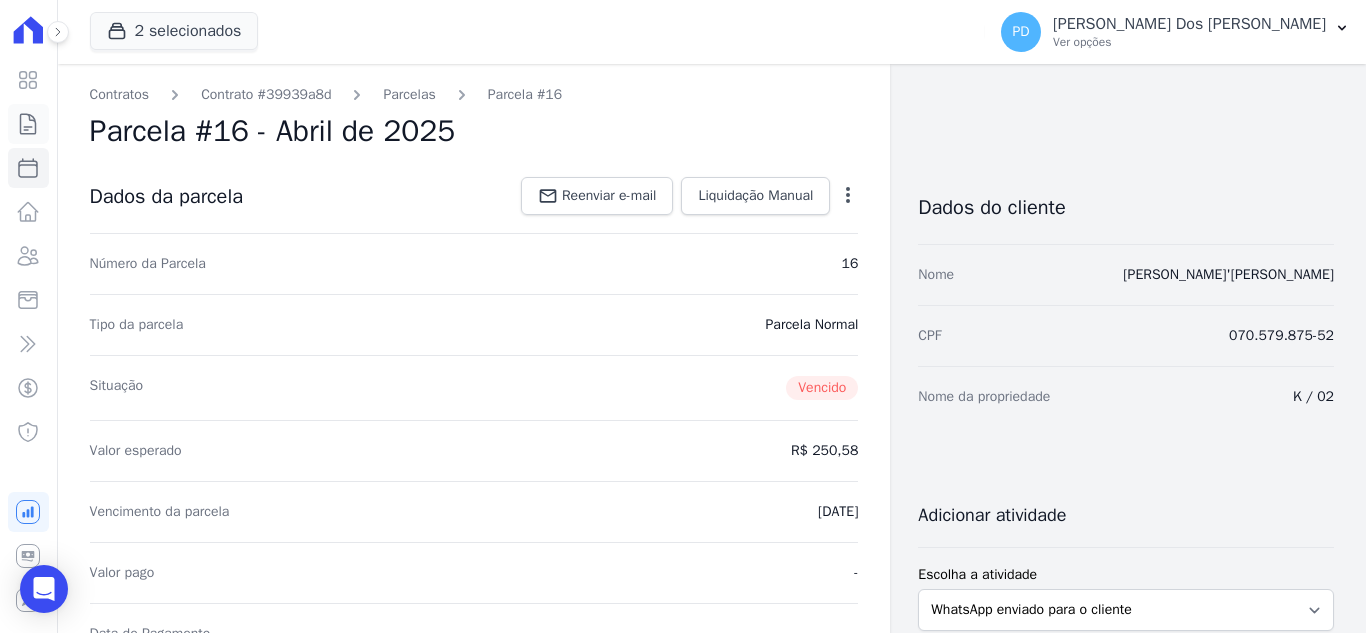 scroll, scrollTop: 0, scrollLeft: 0, axis: both 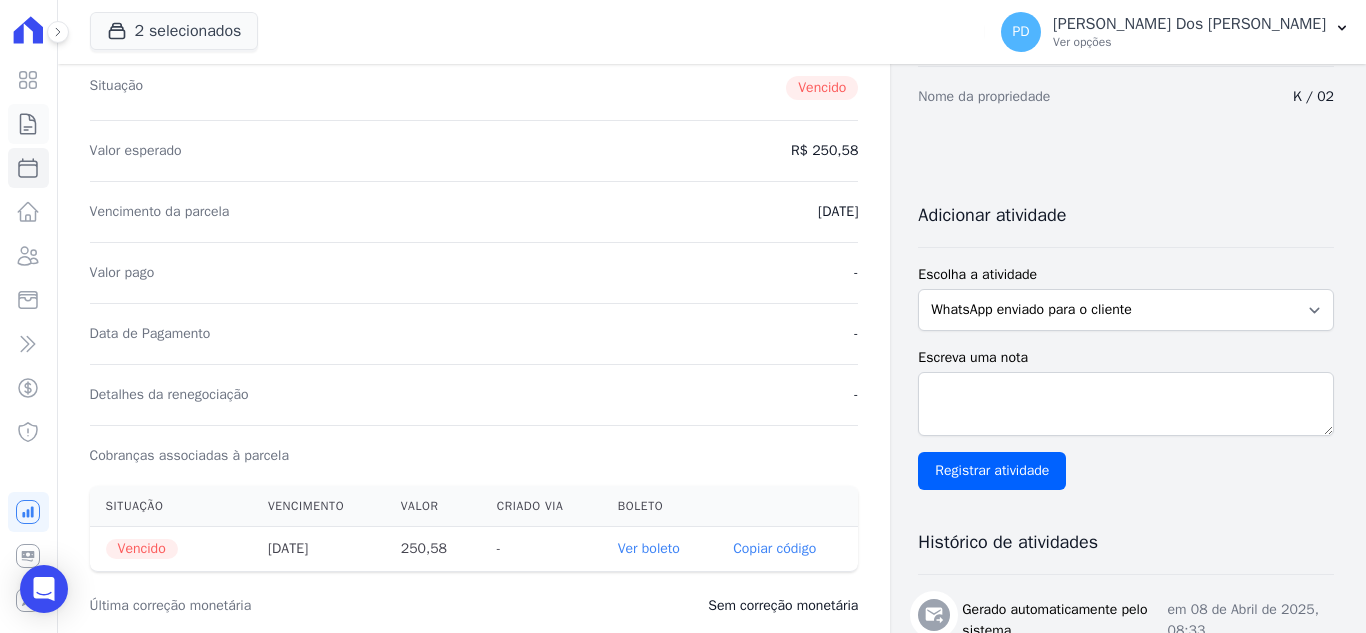 click 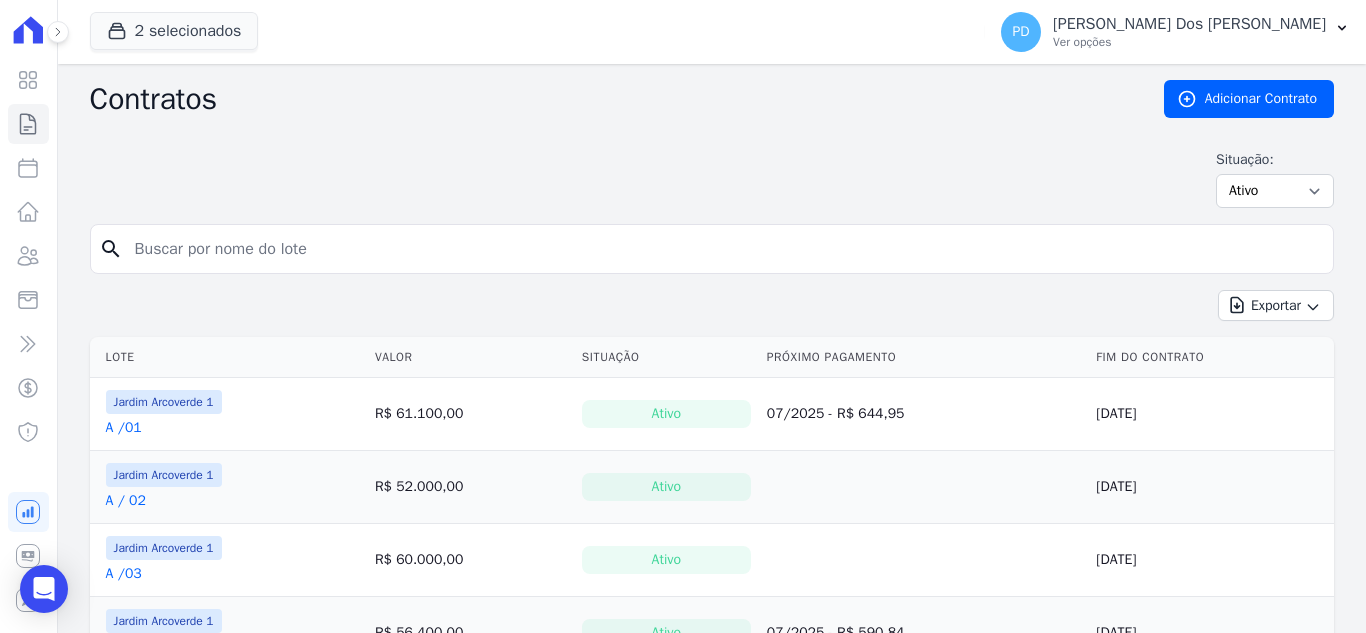 click at bounding box center [724, 249] 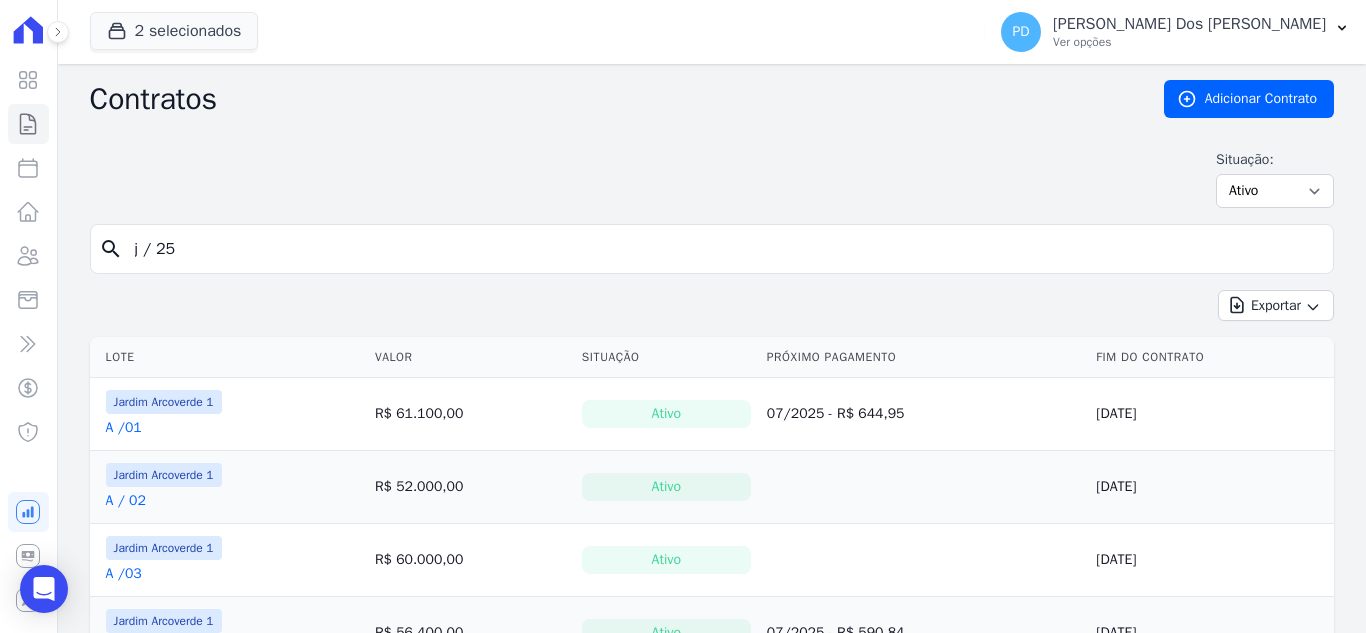 type on "j / 25" 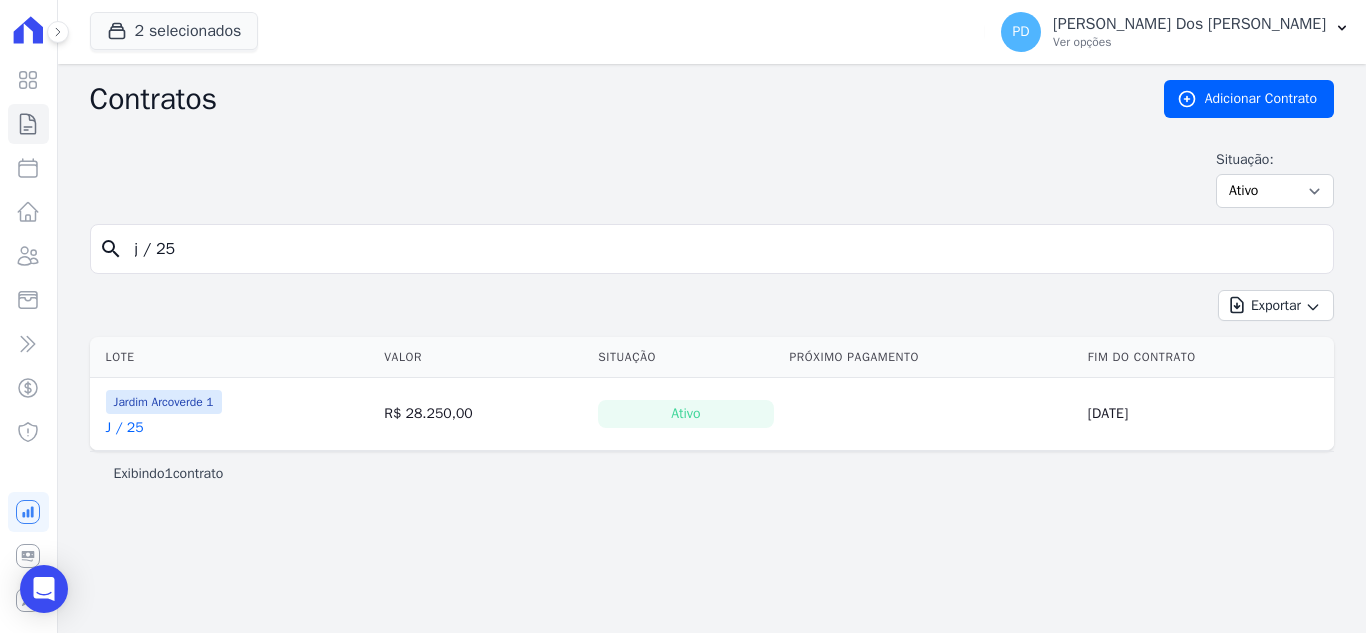 click on "J / 25" at bounding box center (125, 428) 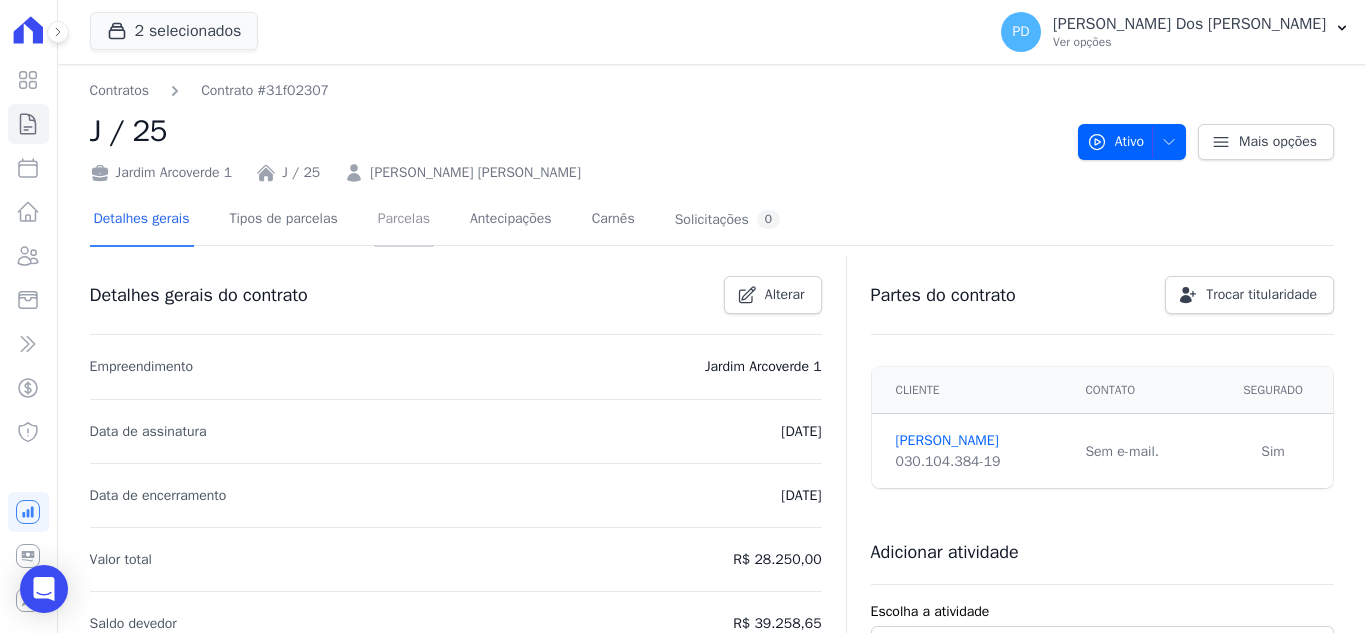 click on "Parcelas" at bounding box center [404, 220] 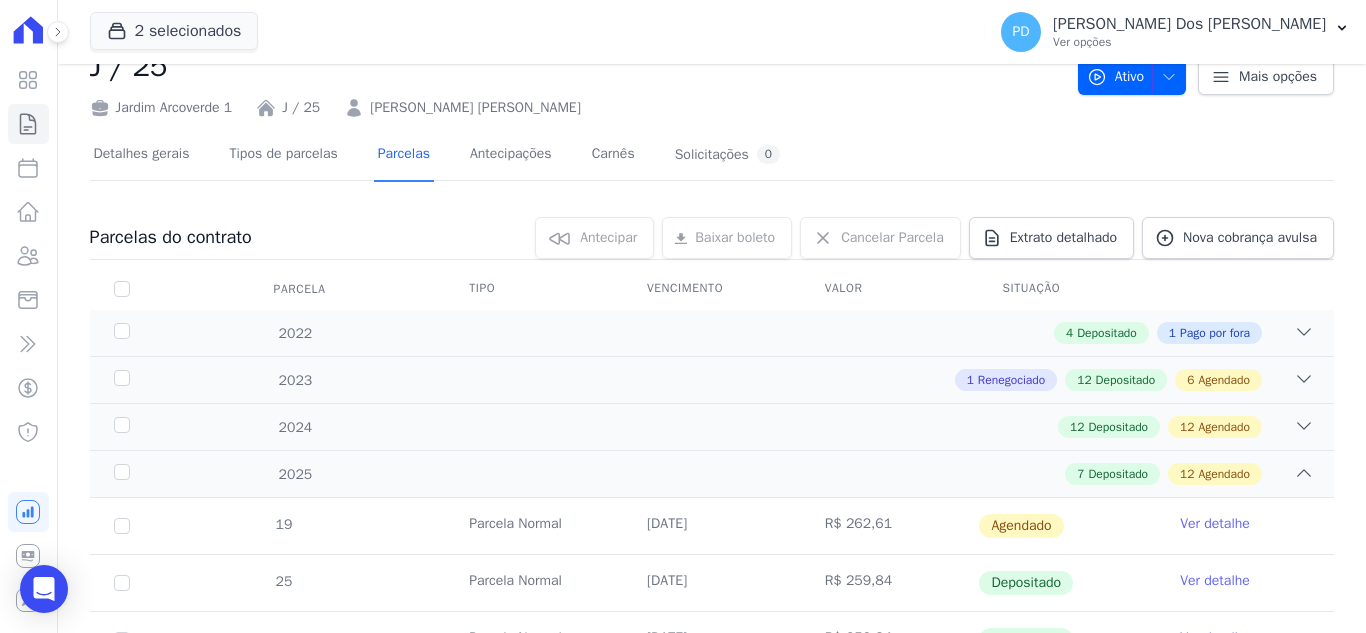 scroll, scrollTop: 0, scrollLeft: 0, axis: both 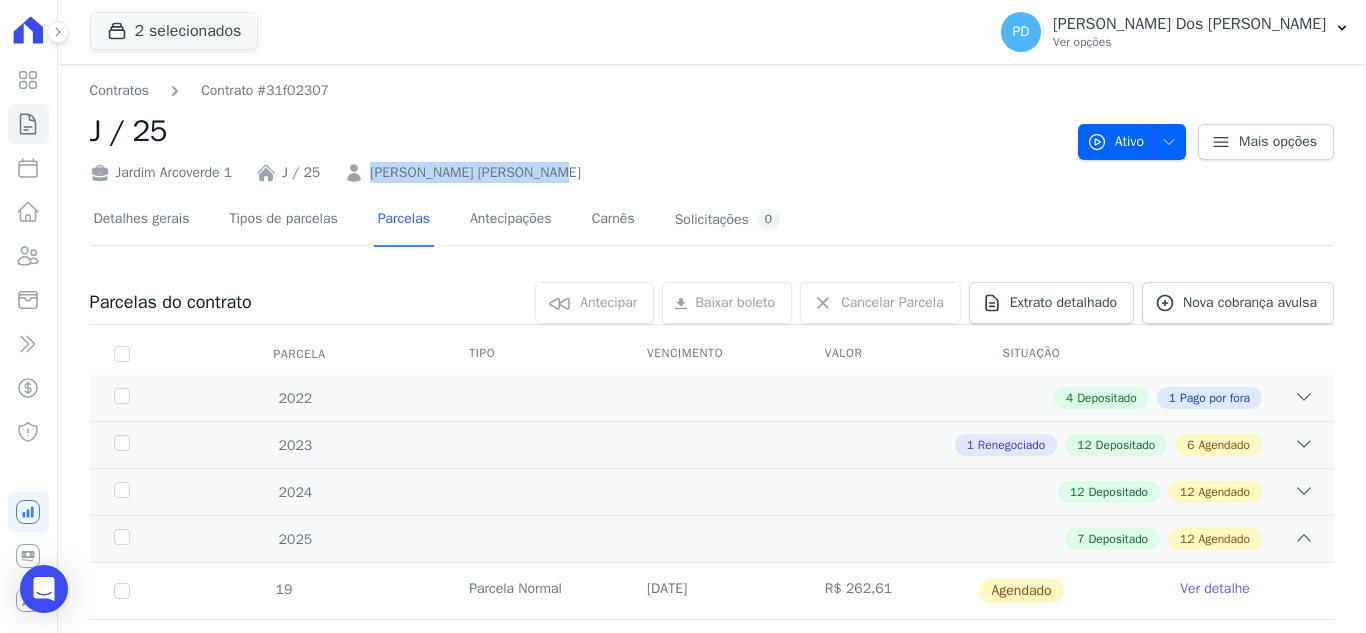 drag, startPoint x: 534, startPoint y: 177, endPoint x: 367, endPoint y: 172, distance: 167.07483 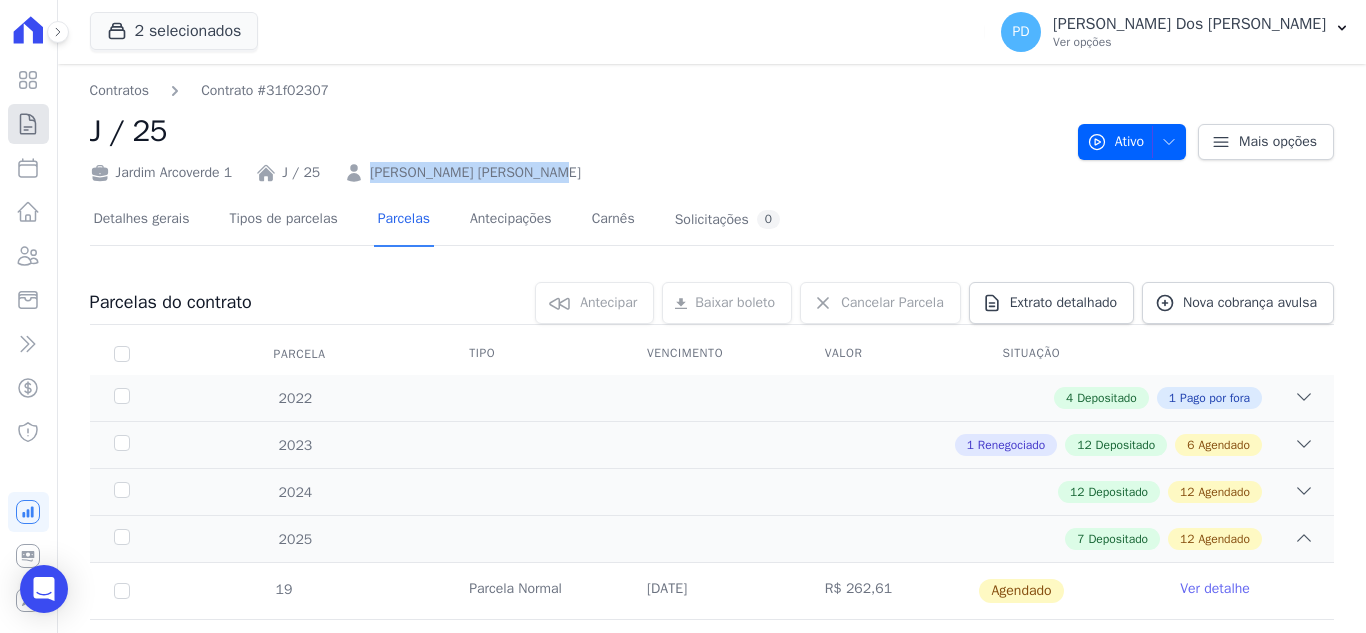 click 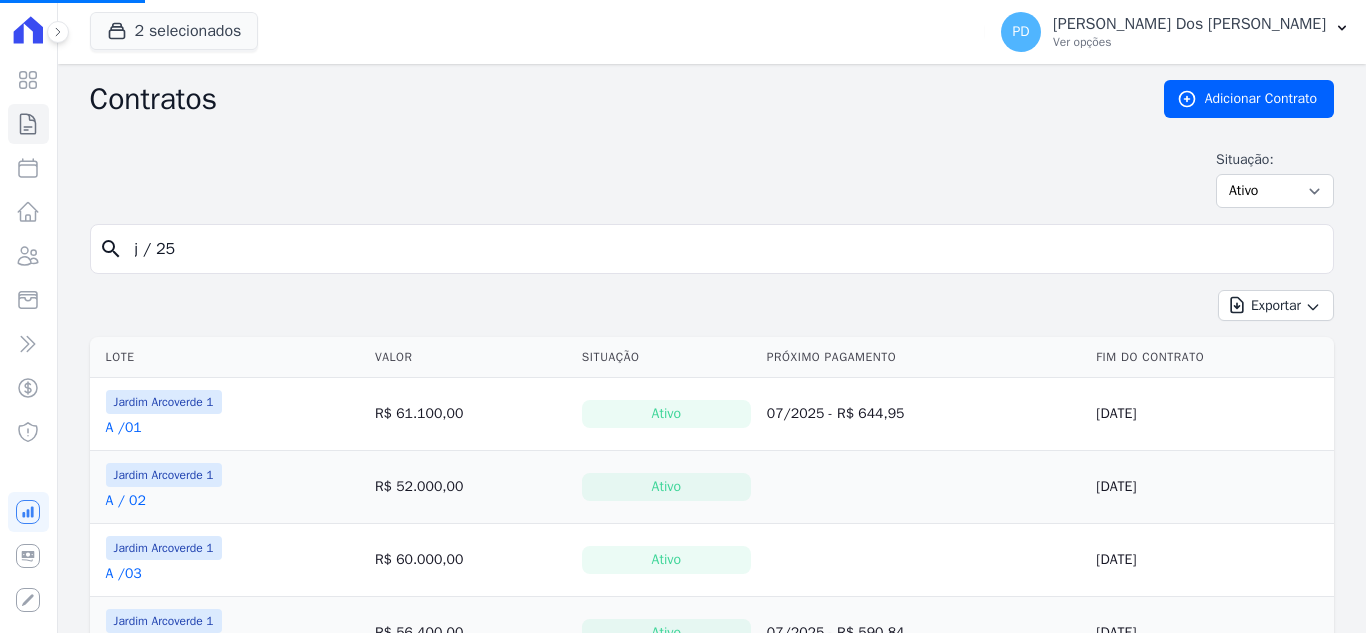 click on "j / 25" at bounding box center [724, 249] 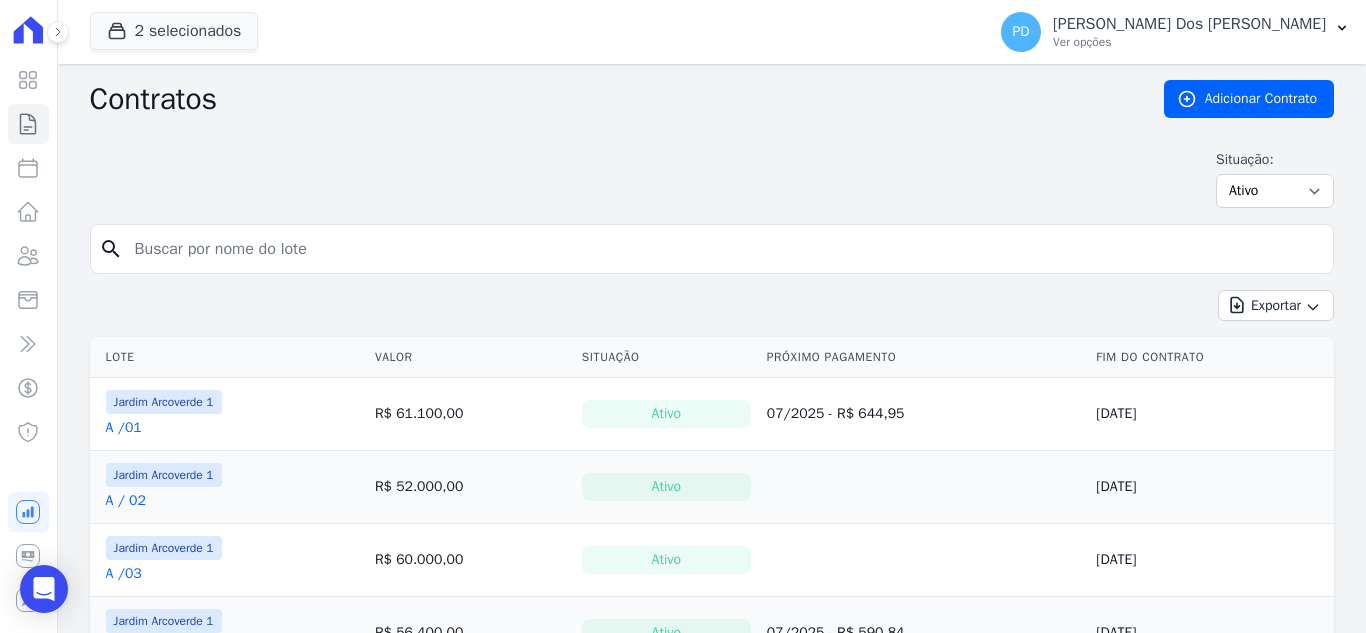 click at bounding box center [724, 249] 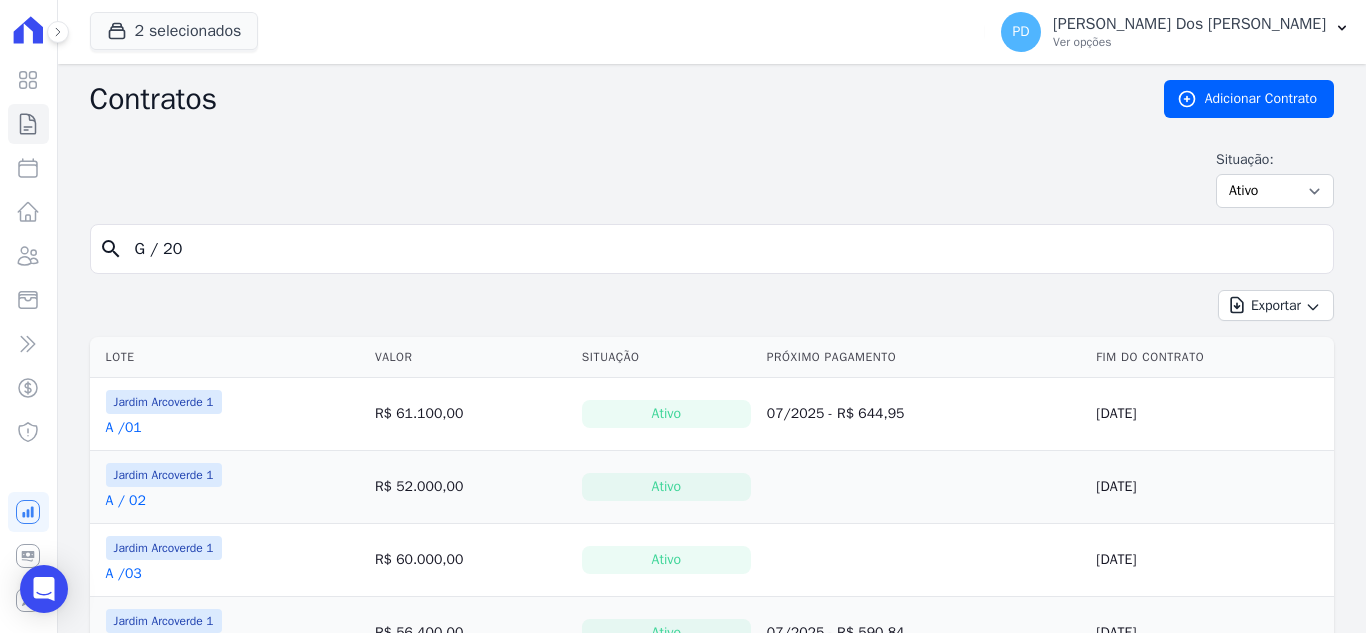 type on "G / 20" 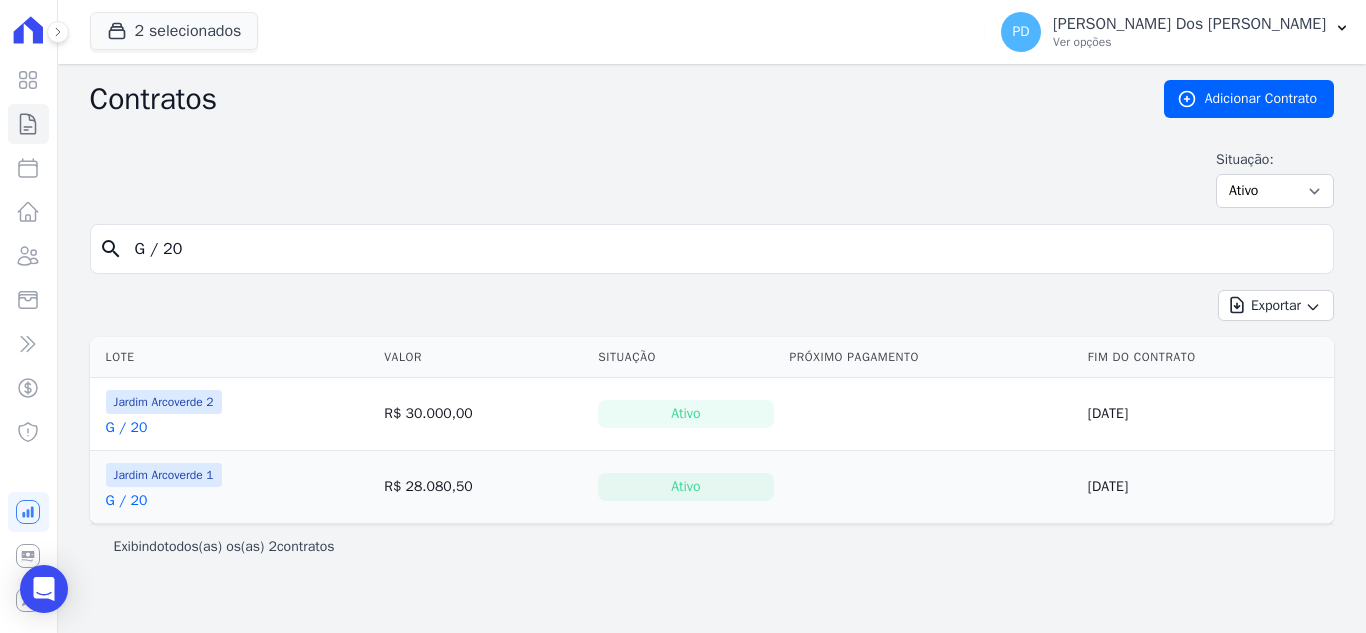 click on "G / 20" at bounding box center (127, 501) 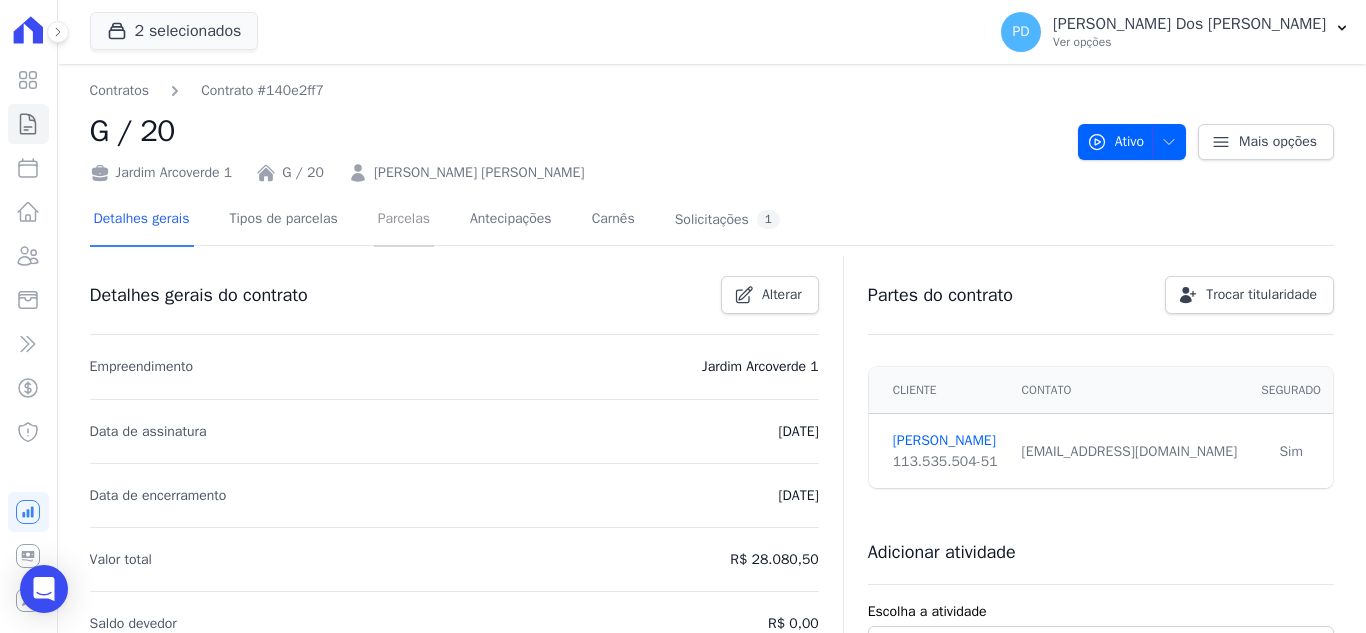 click on "Parcelas" at bounding box center [404, 220] 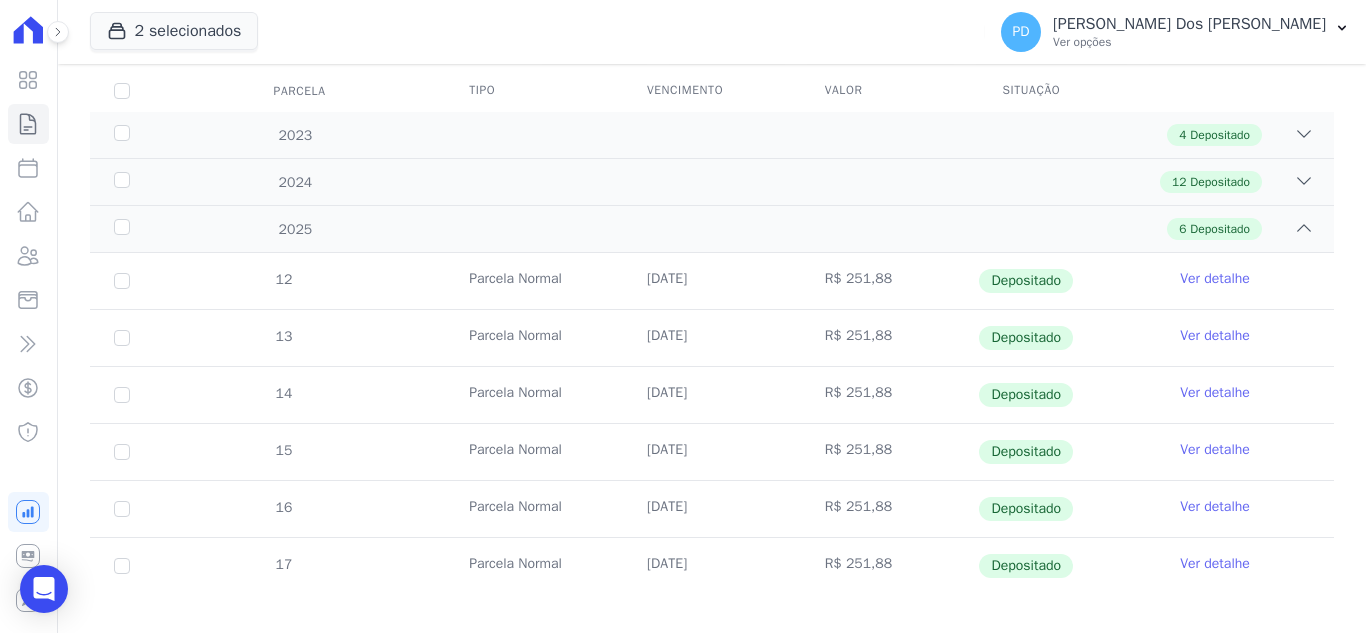 scroll, scrollTop: 284, scrollLeft: 0, axis: vertical 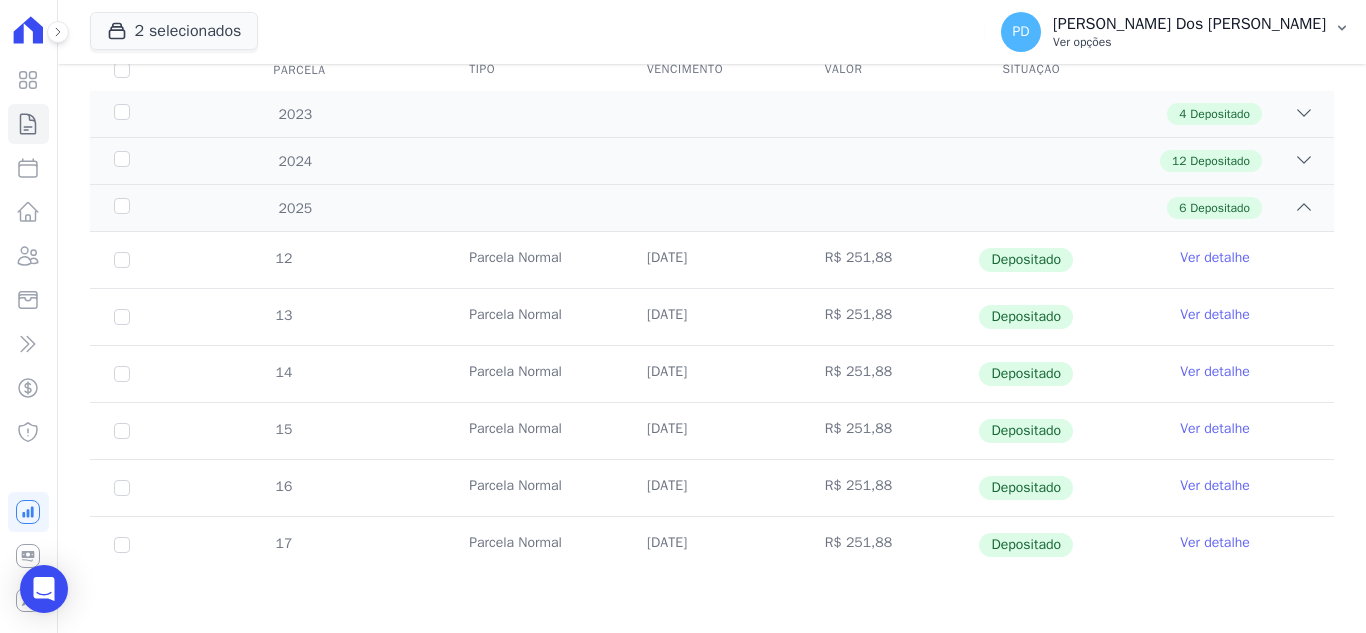 click 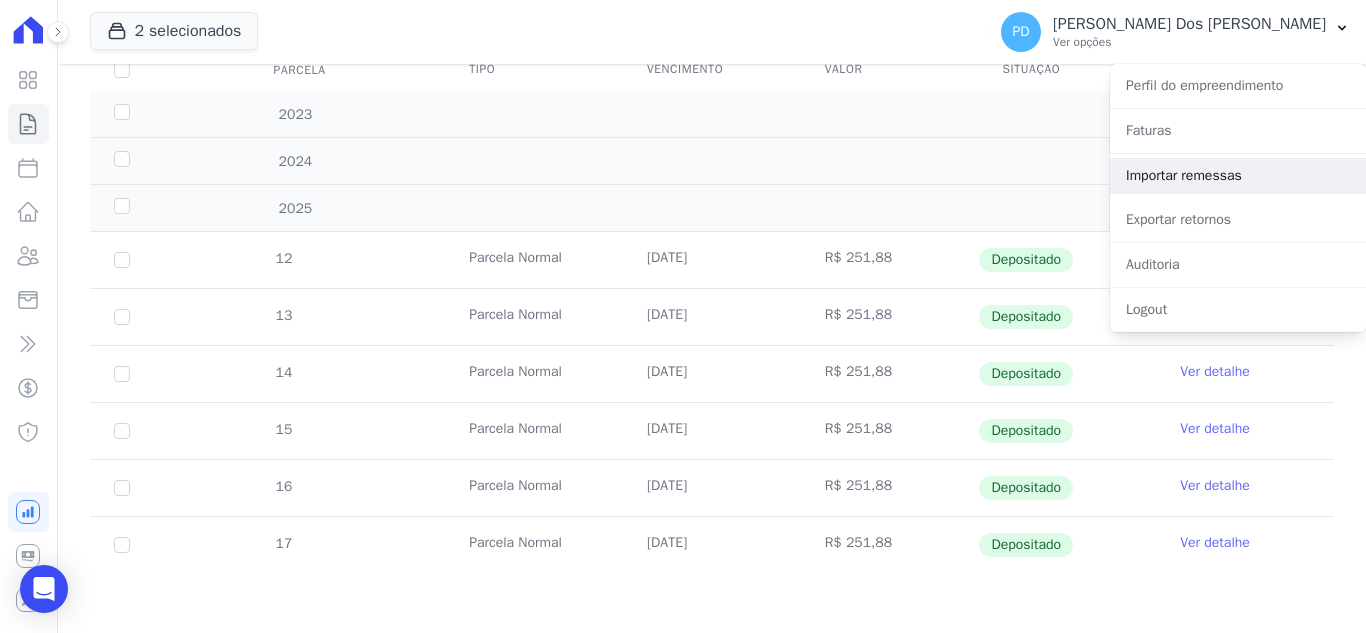 click on "Importar remessas" at bounding box center (1238, 176) 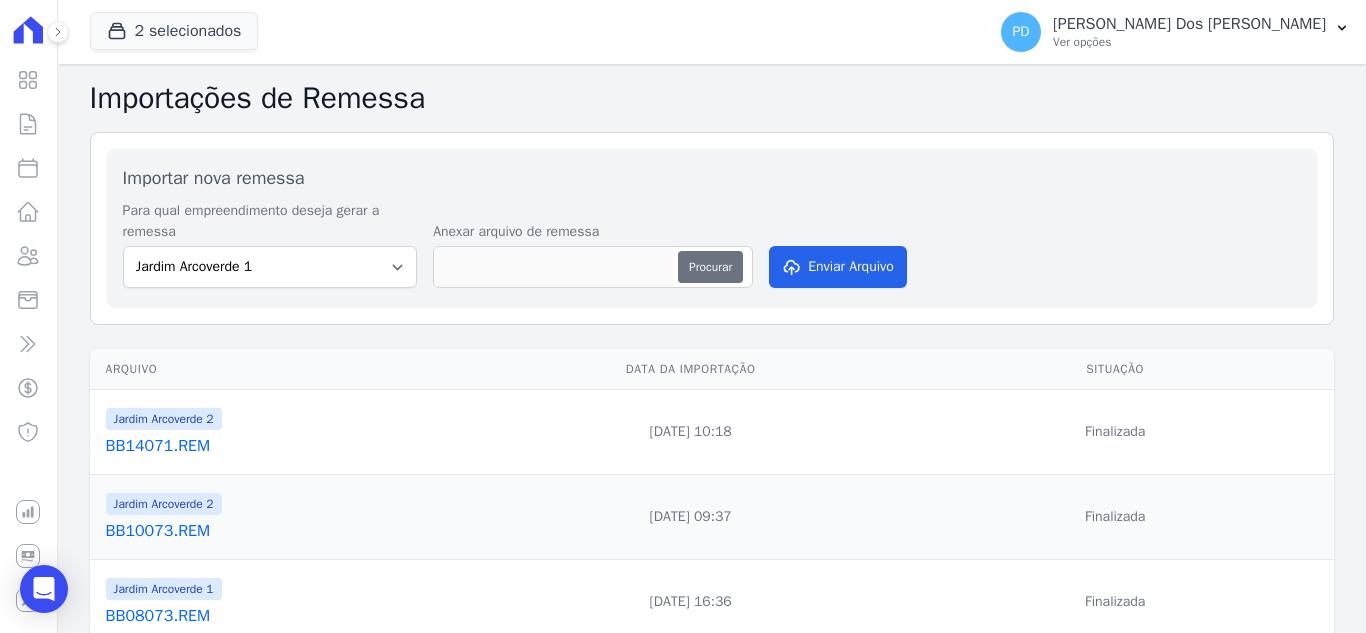 click on "Procurar" at bounding box center (710, 267) 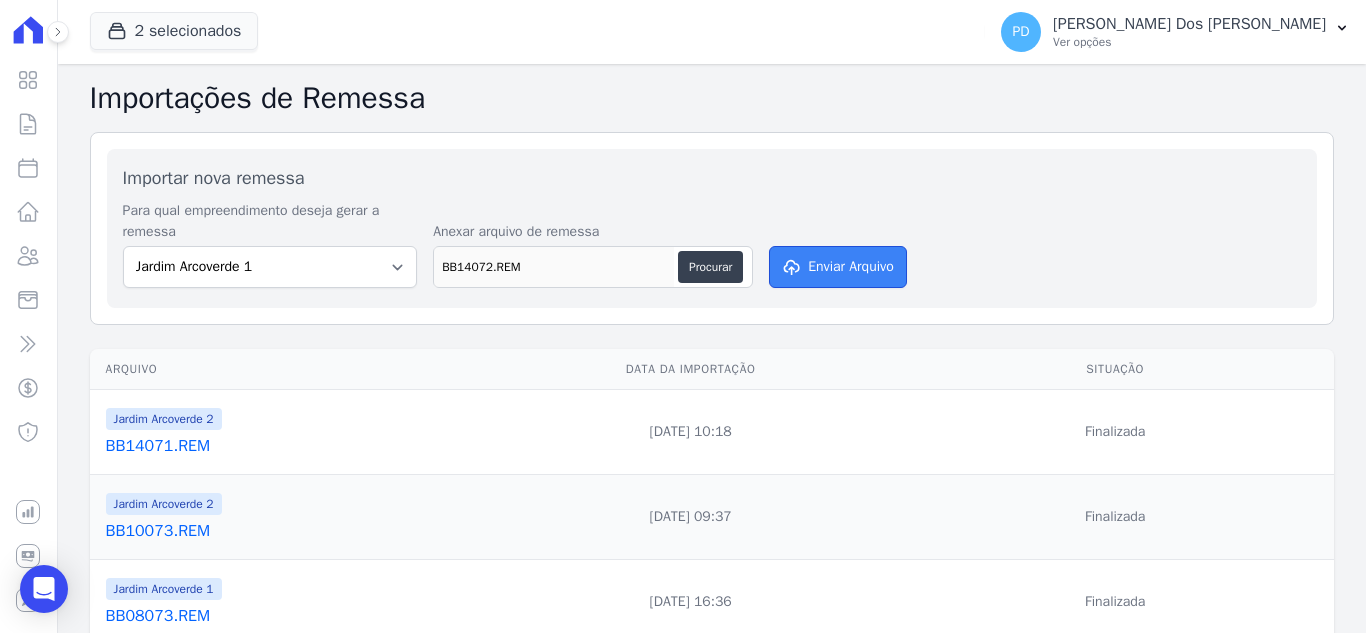click on "Enviar Arquivo" at bounding box center (838, 267) 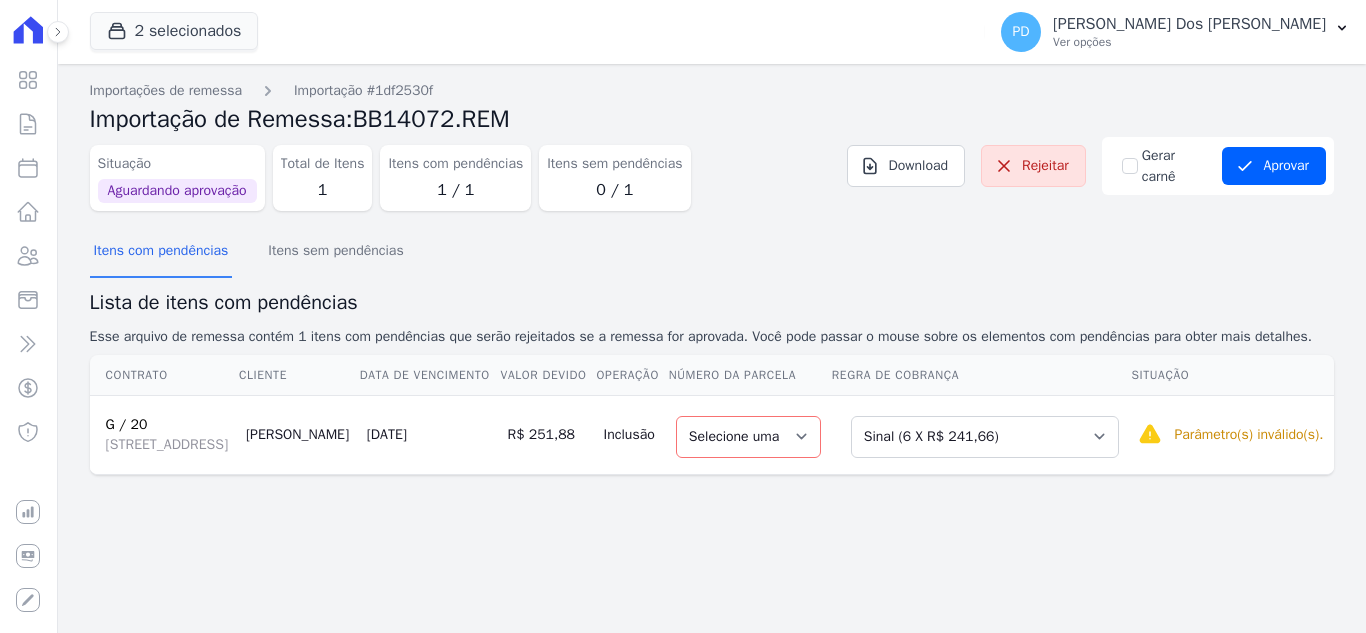 scroll, scrollTop: 0, scrollLeft: 0, axis: both 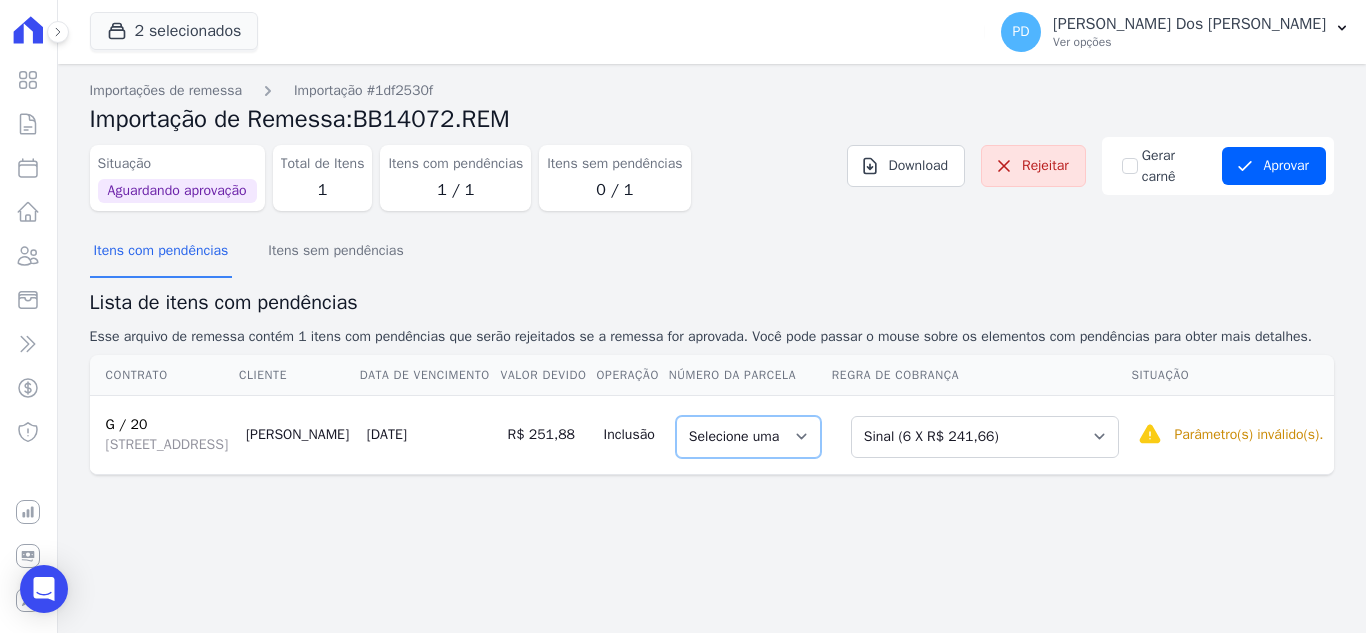 click on "Selecione uma" at bounding box center (748, 437) 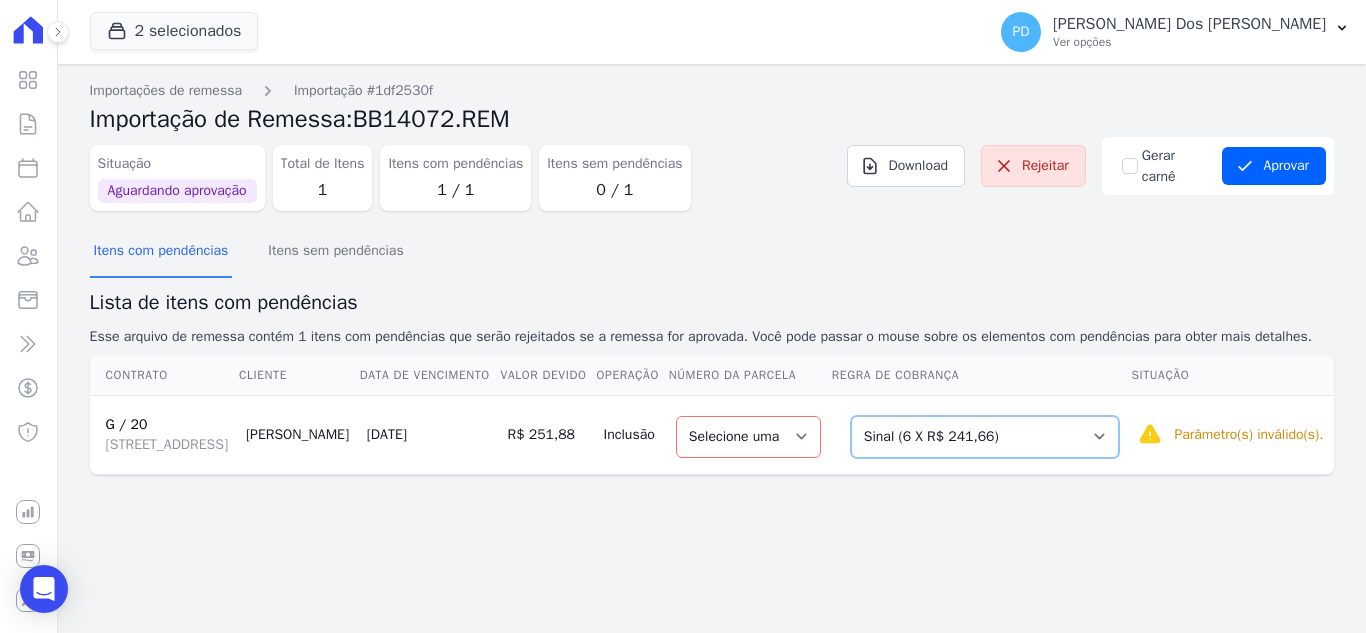 click on "Selecione uma
Nova Parcela Avulsa
Parcela Avulsa Existente
Sinal (6 X R$ 241,66)
Parcela Normal (180 X R$ 251,88)" at bounding box center [985, 437] 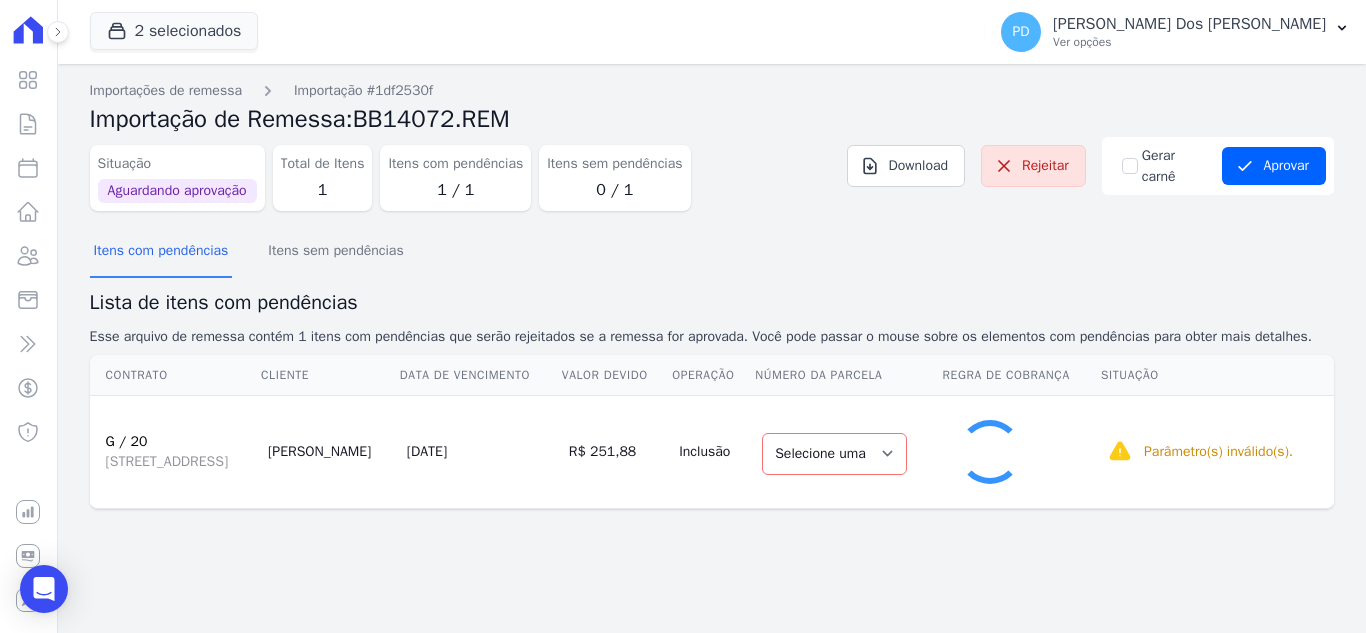 select on "1" 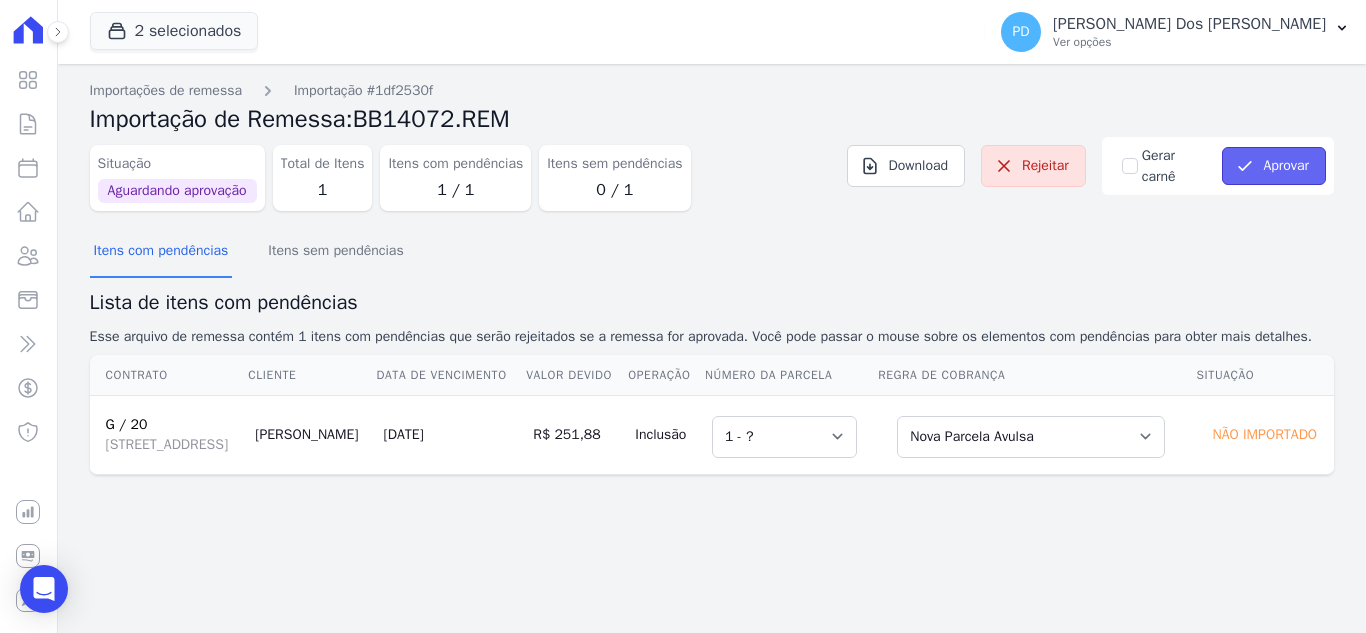 click on "Aprovar" at bounding box center (1274, 166) 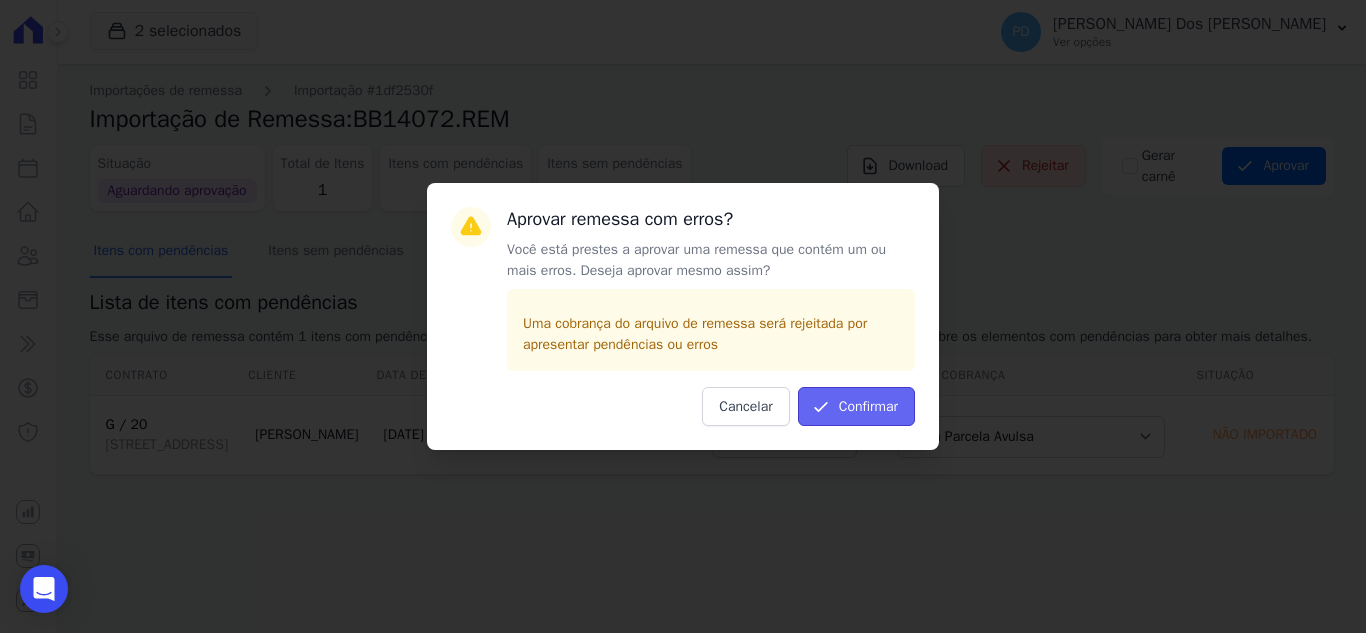 click on "Confirmar" at bounding box center (856, 406) 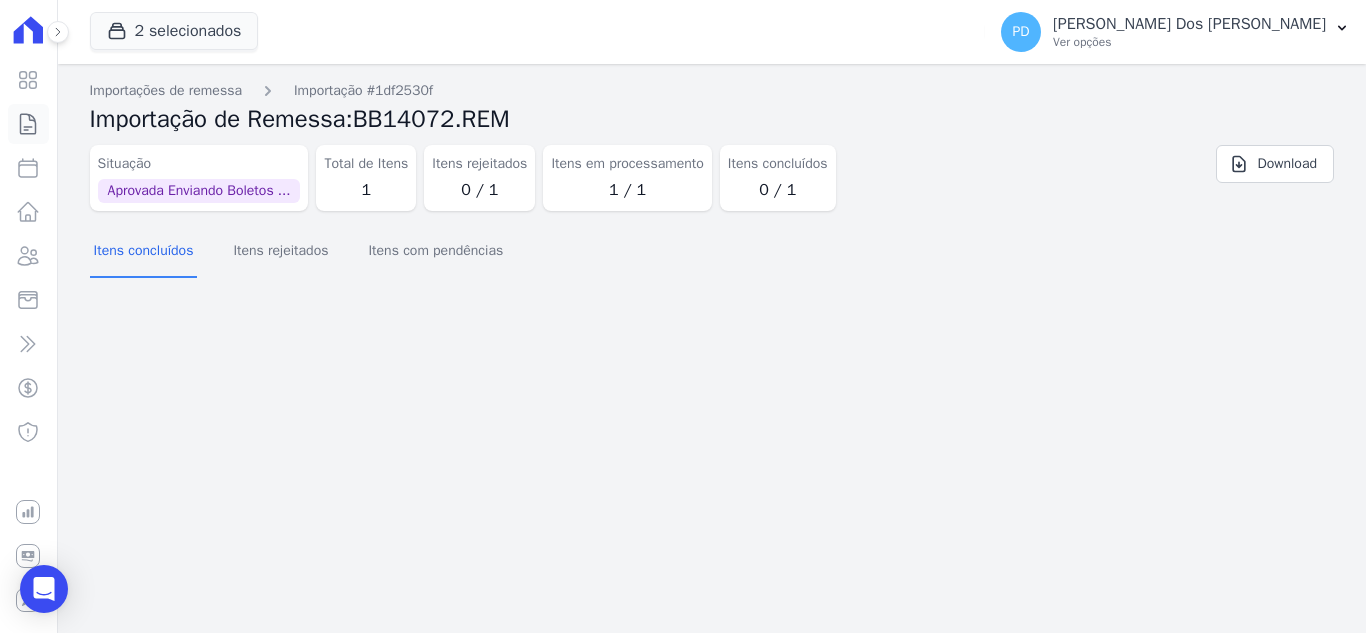 click 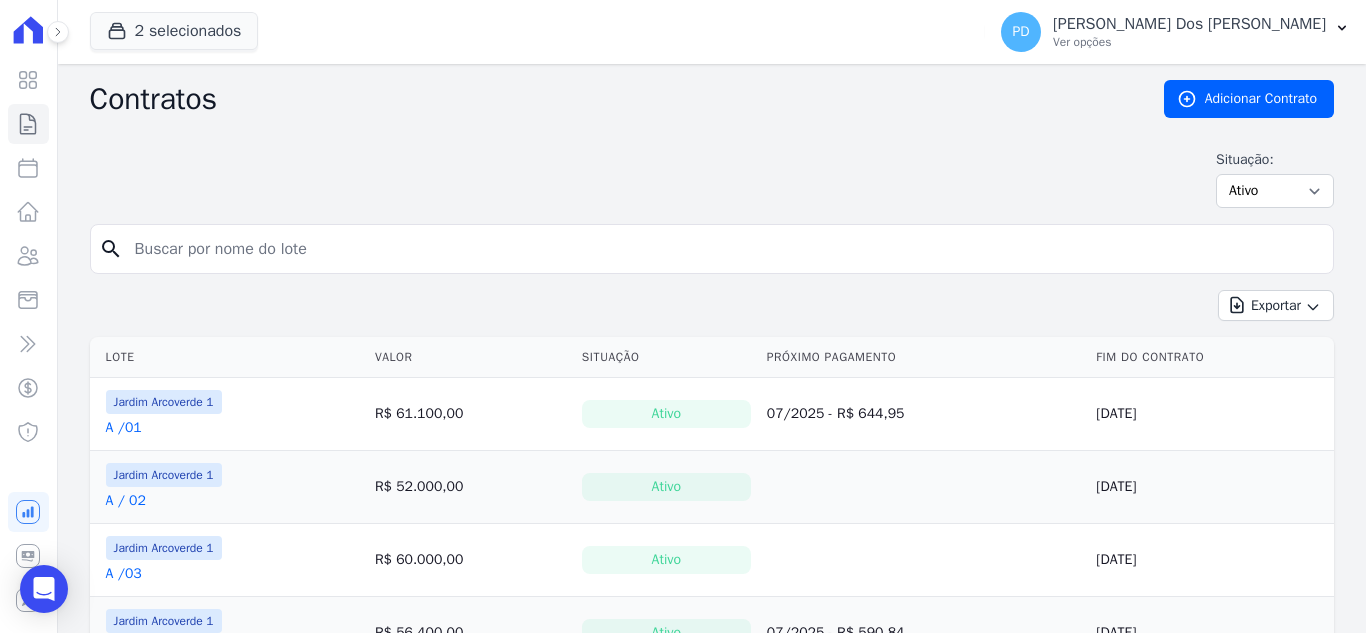 click at bounding box center [724, 249] 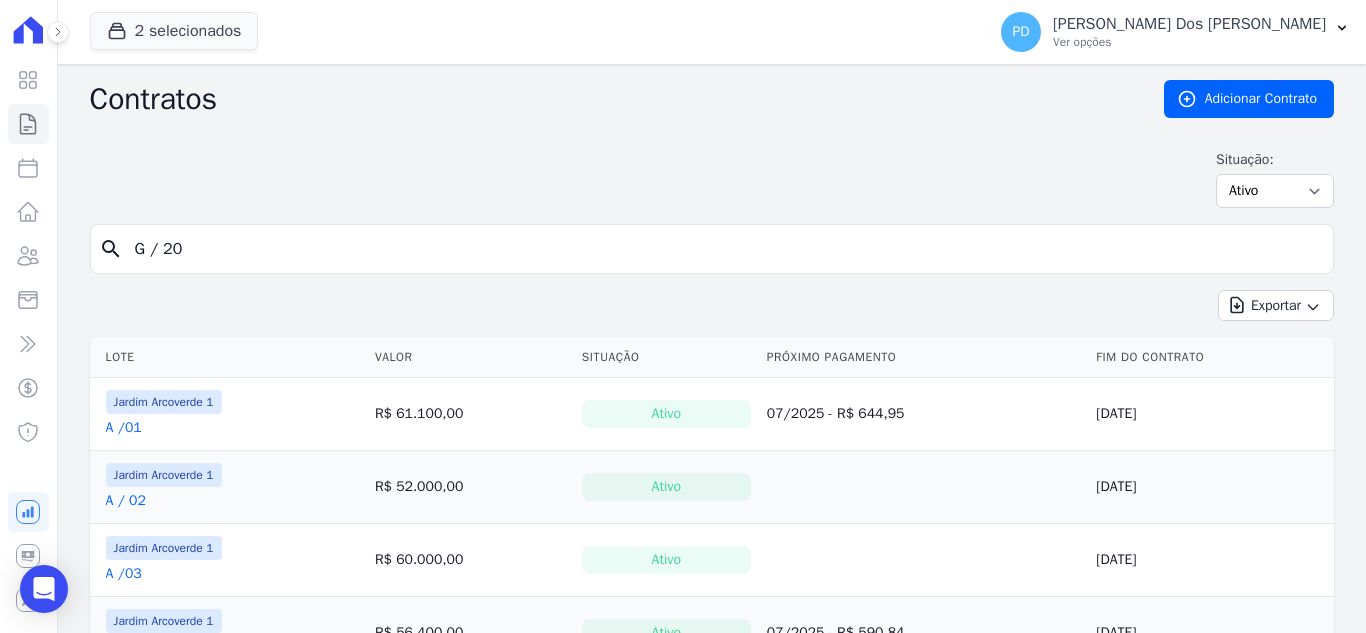 type on "G / 20" 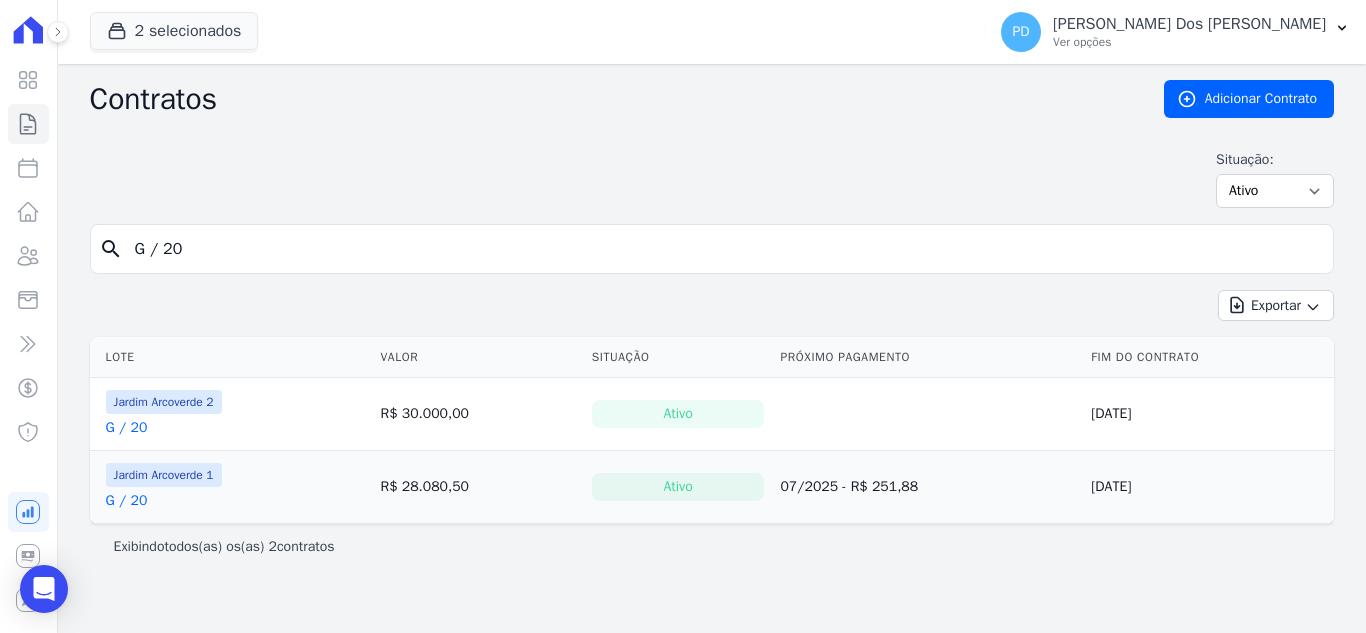 click on "G / 20" at bounding box center (127, 501) 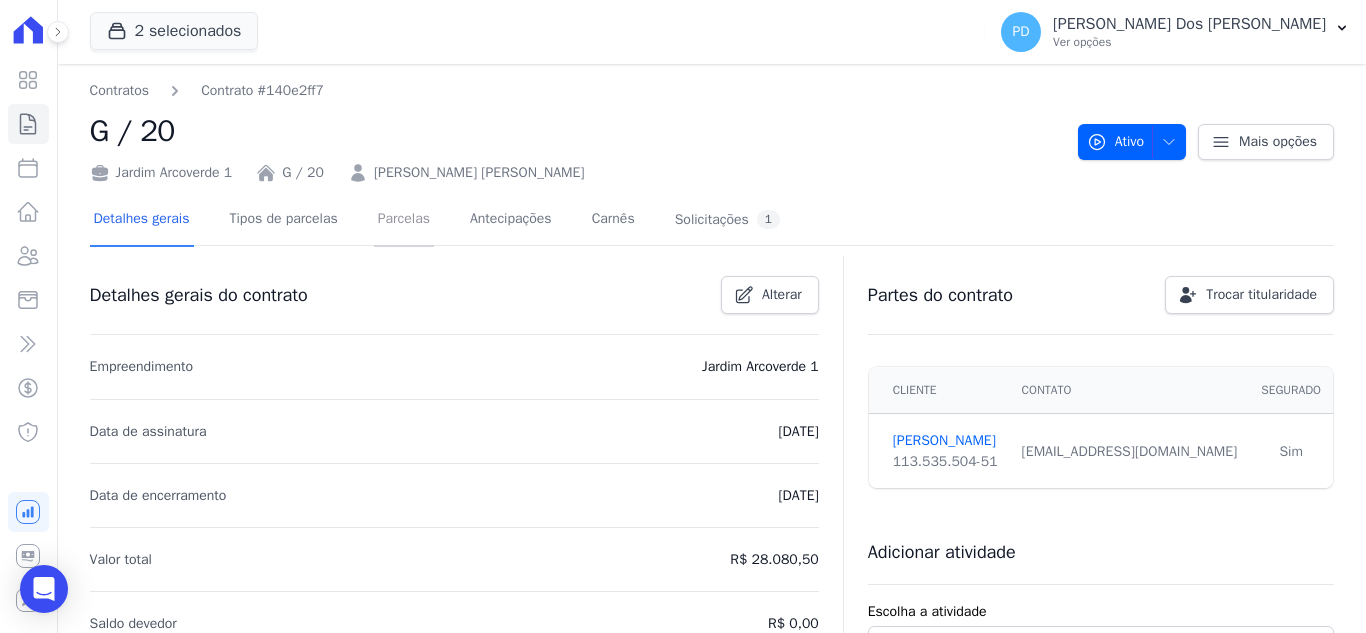 click on "Parcelas" at bounding box center (404, 220) 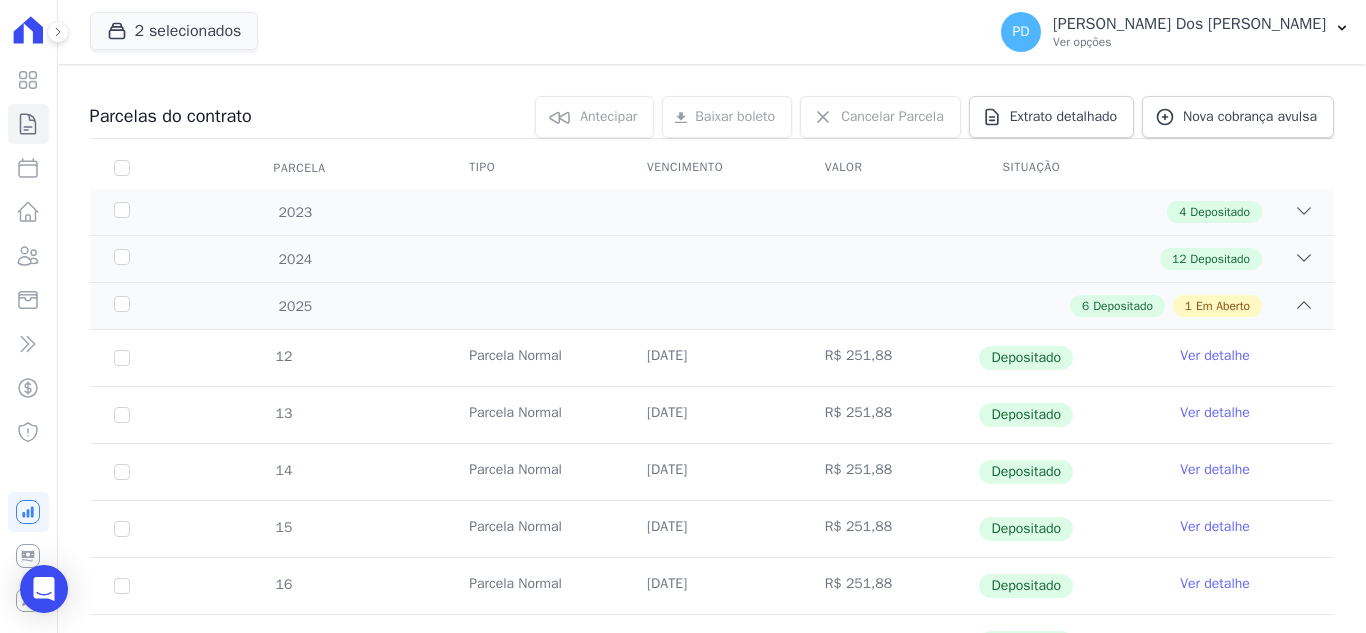 scroll, scrollTop: 341, scrollLeft: 0, axis: vertical 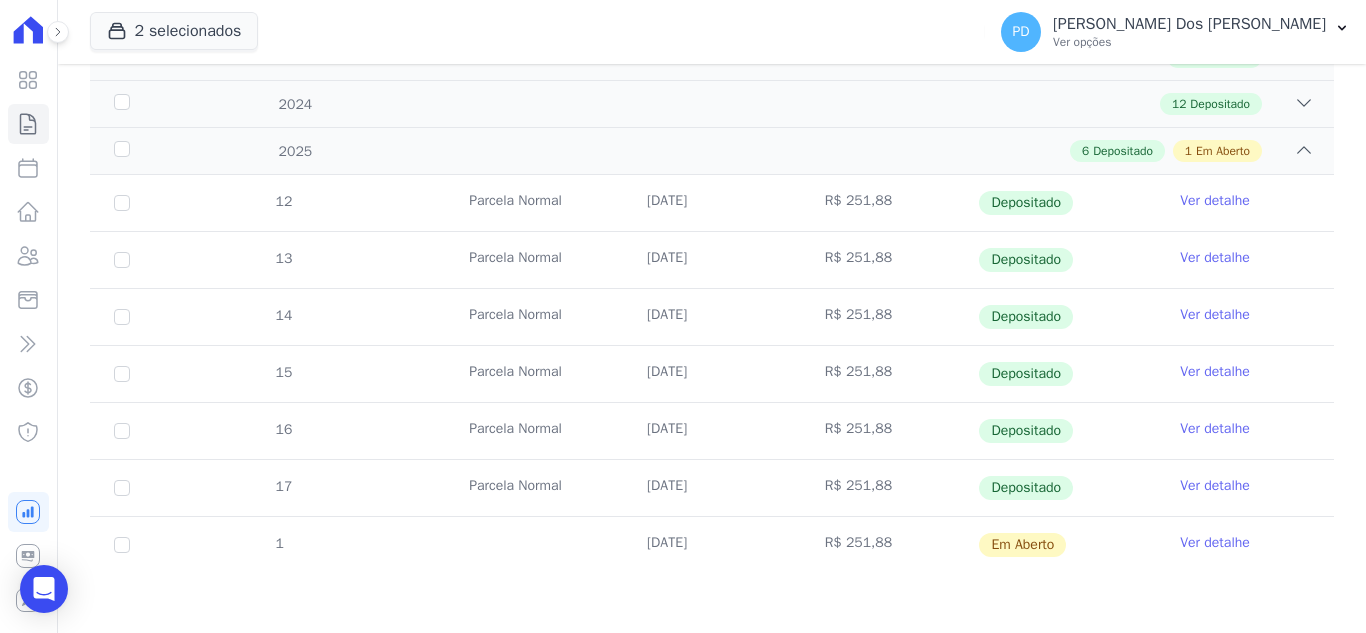 click on "Ver detalhe" at bounding box center (1215, 543) 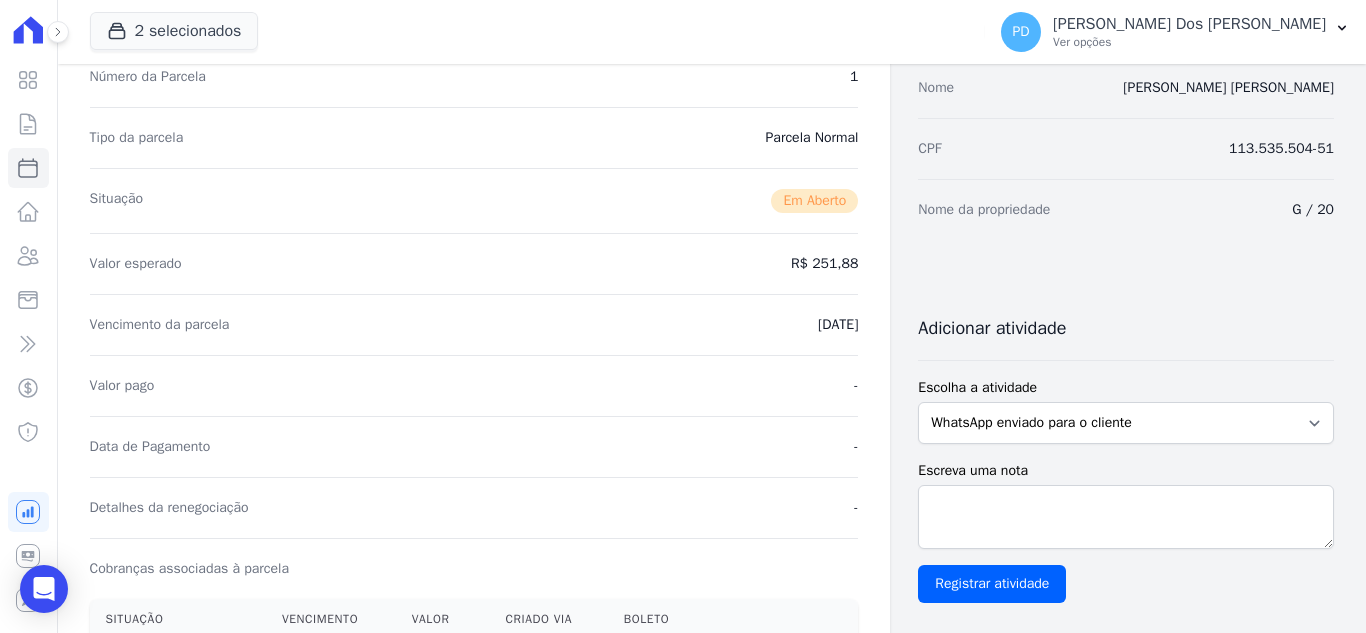 scroll, scrollTop: 600, scrollLeft: 0, axis: vertical 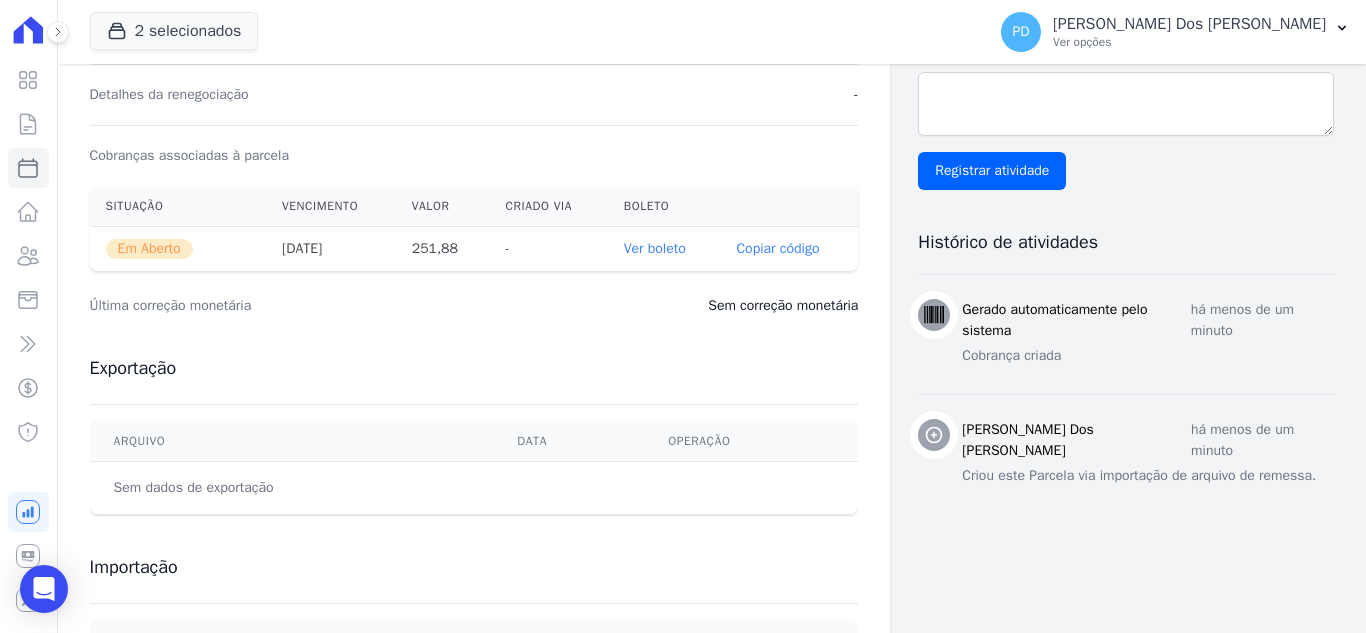 click on "Ver boleto" at bounding box center (655, 248) 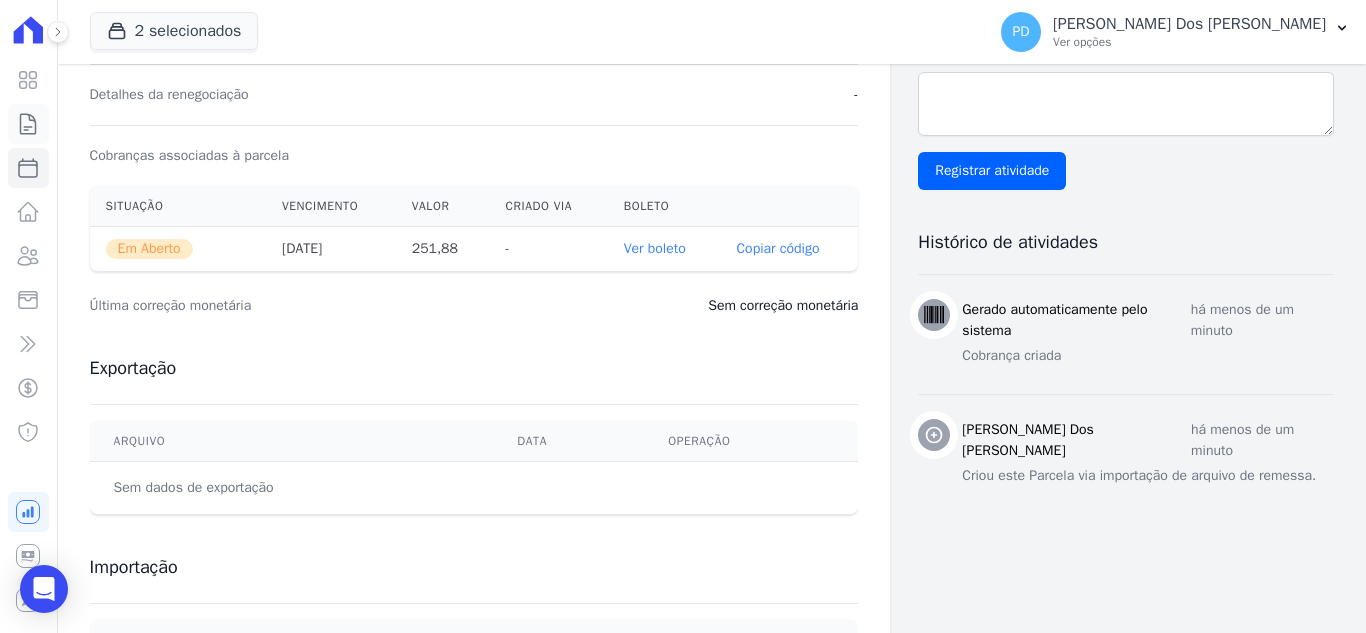click 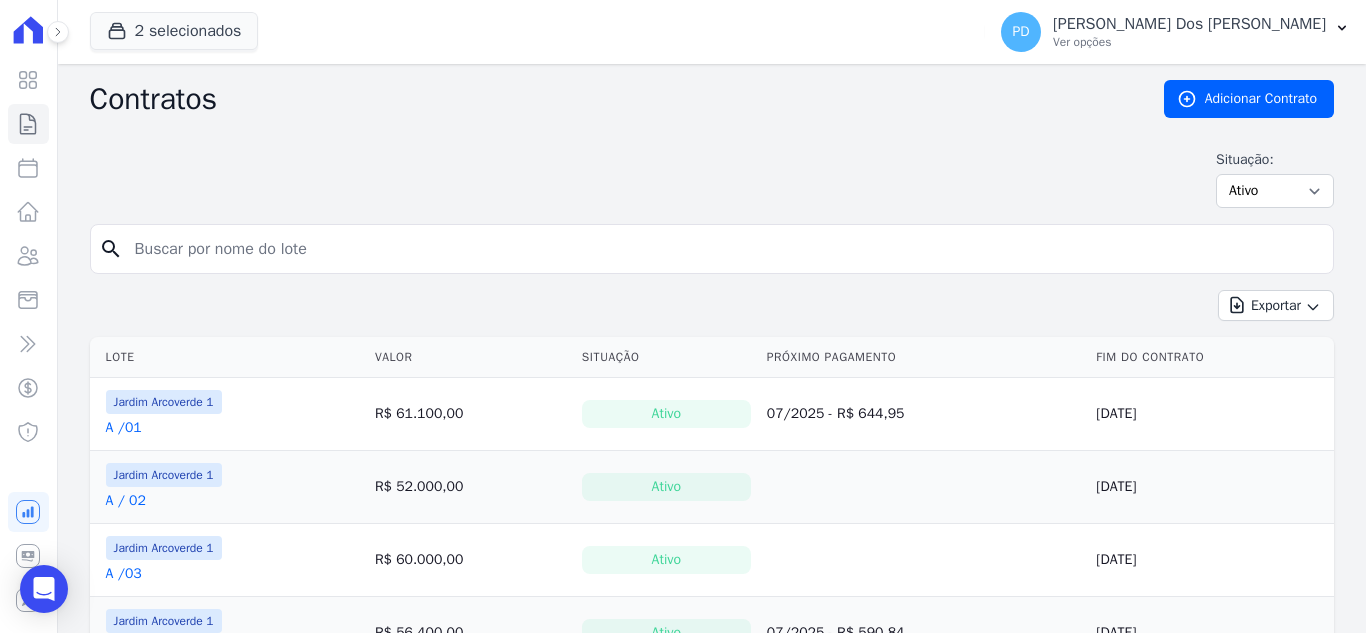 click at bounding box center [724, 249] 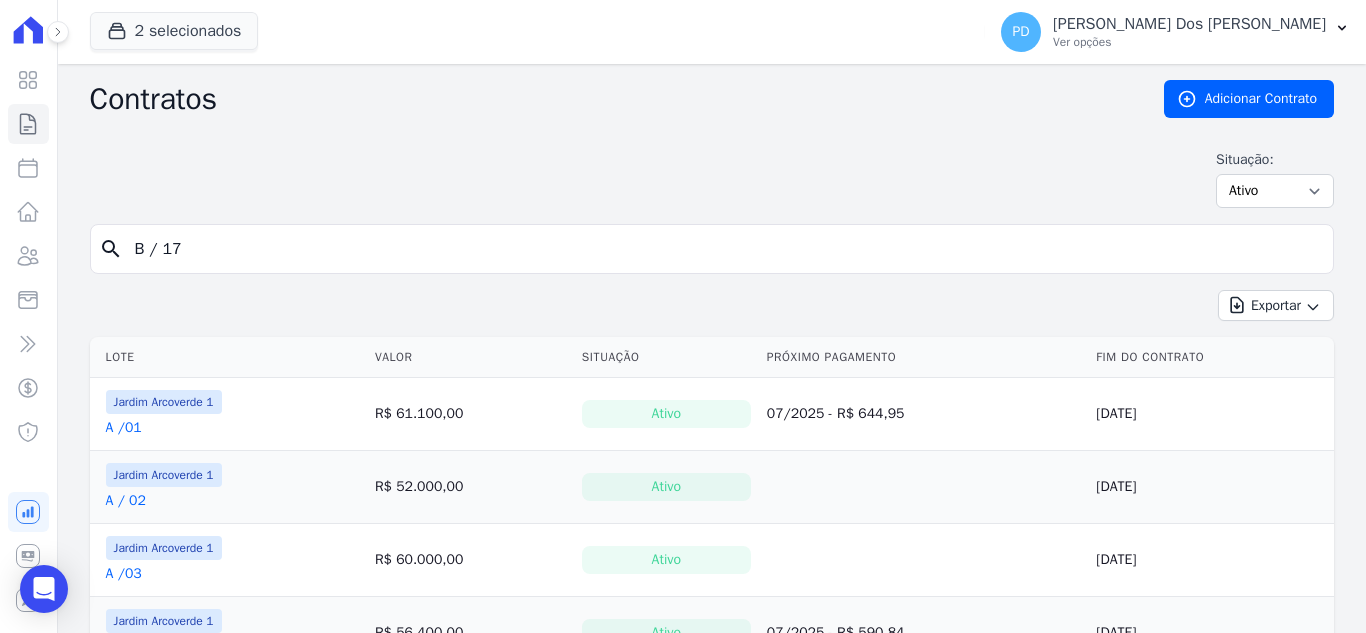 type on "B / 17" 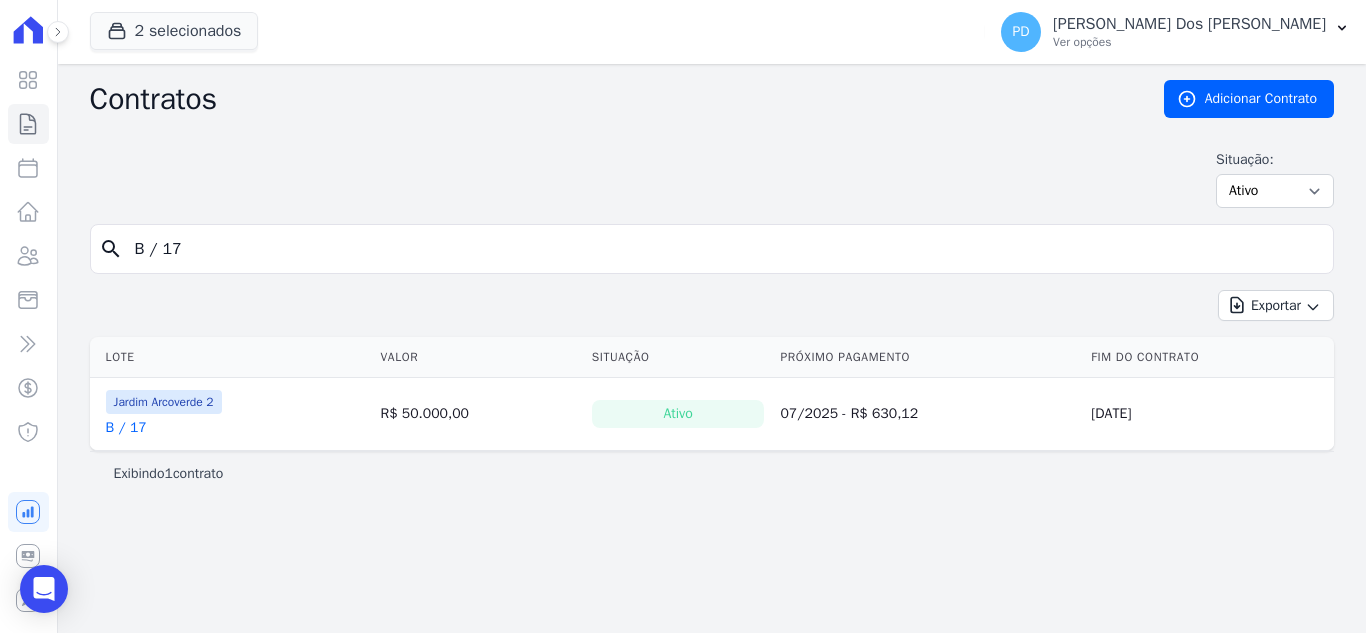 click on "B / 17" at bounding box center (724, 249) 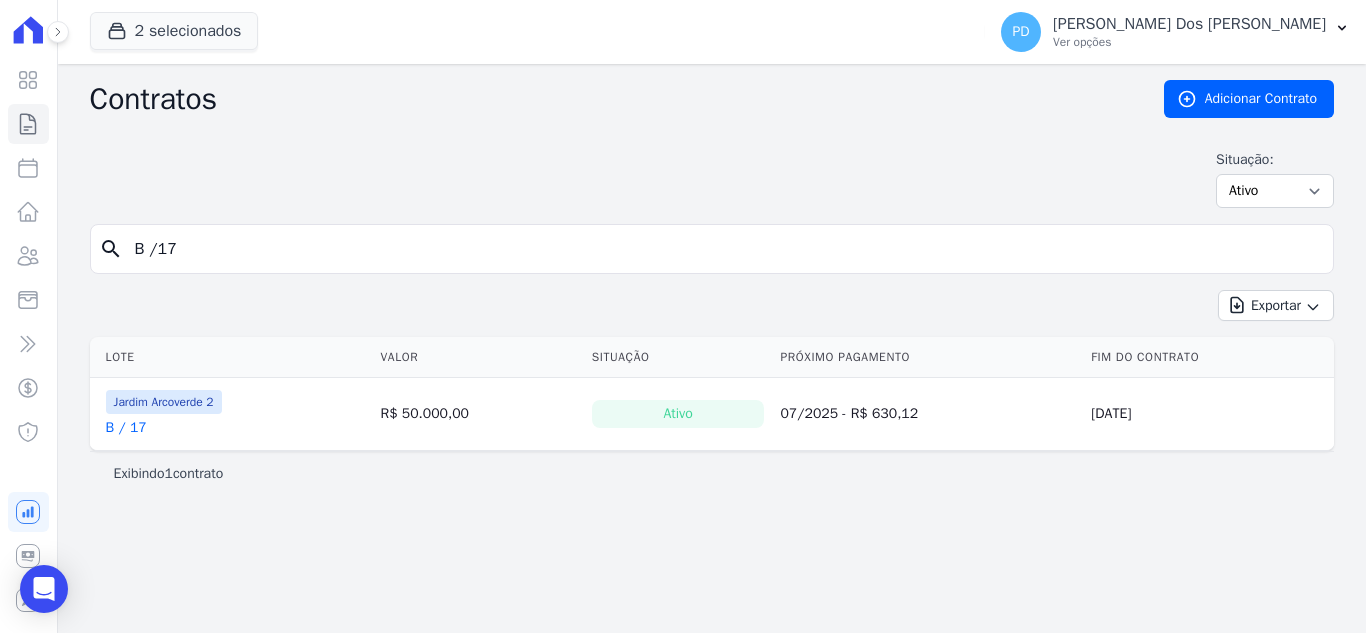 type on "B /17" 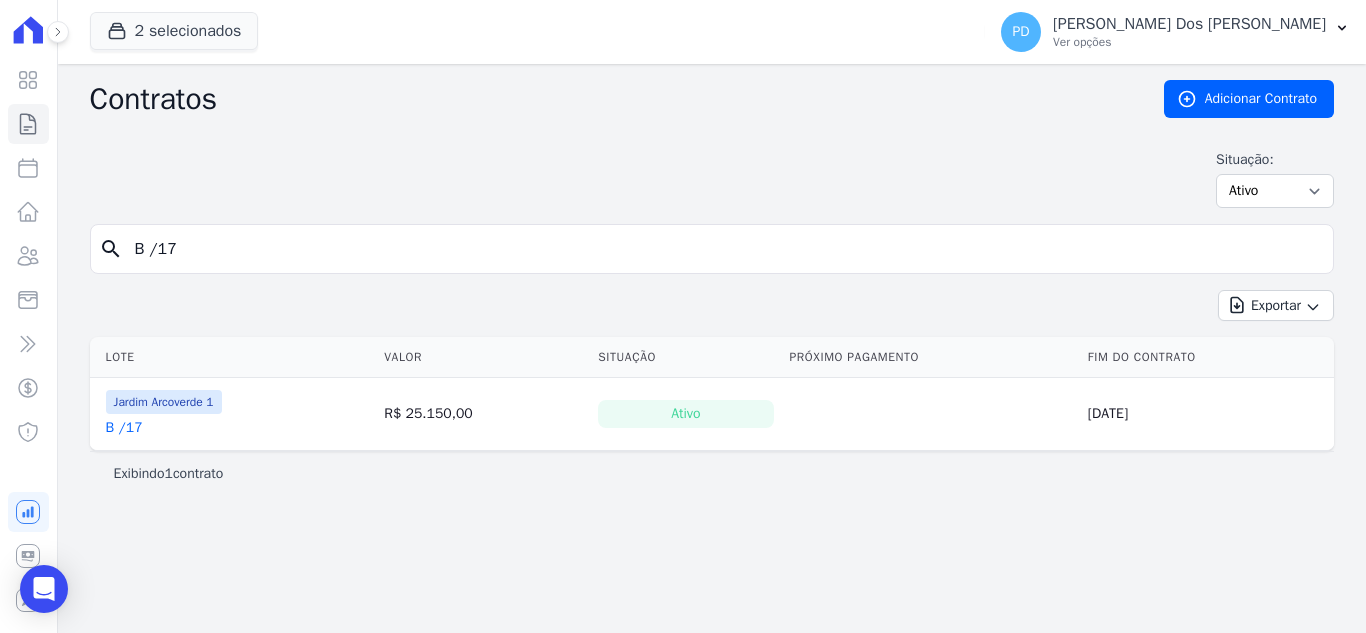 click on "B /17" at bounding box center (124, 428) 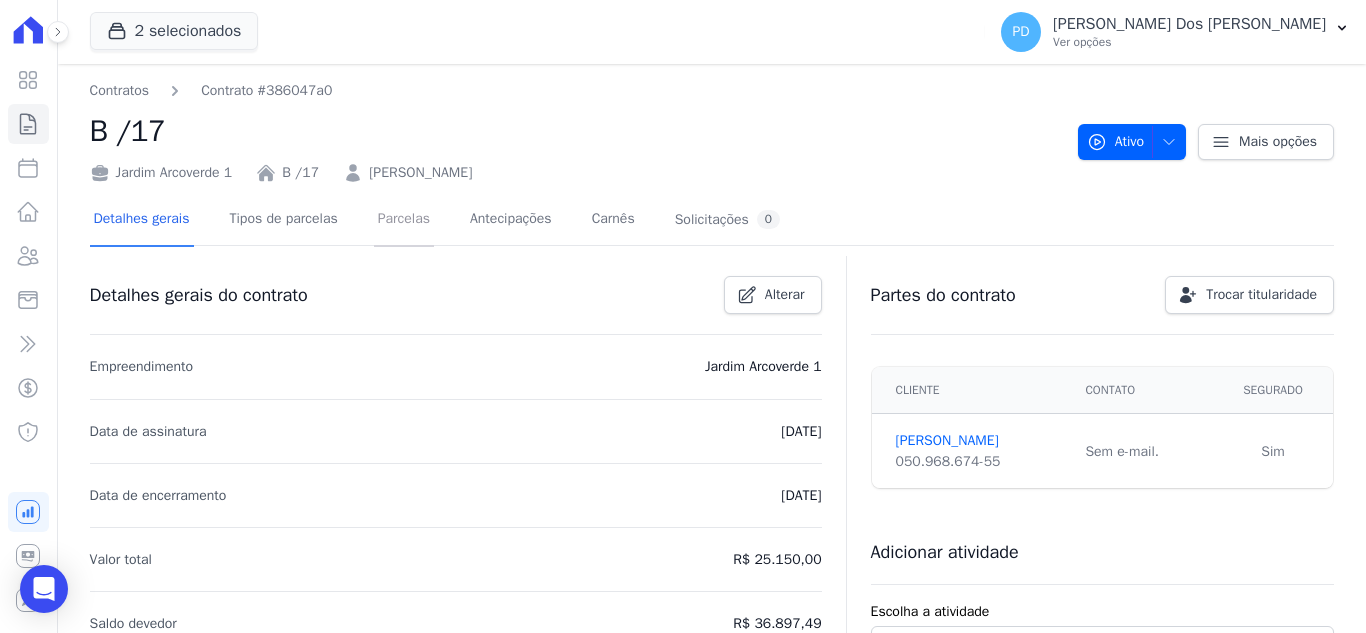 click on "Parcelas" at bounding box center [404, 220] 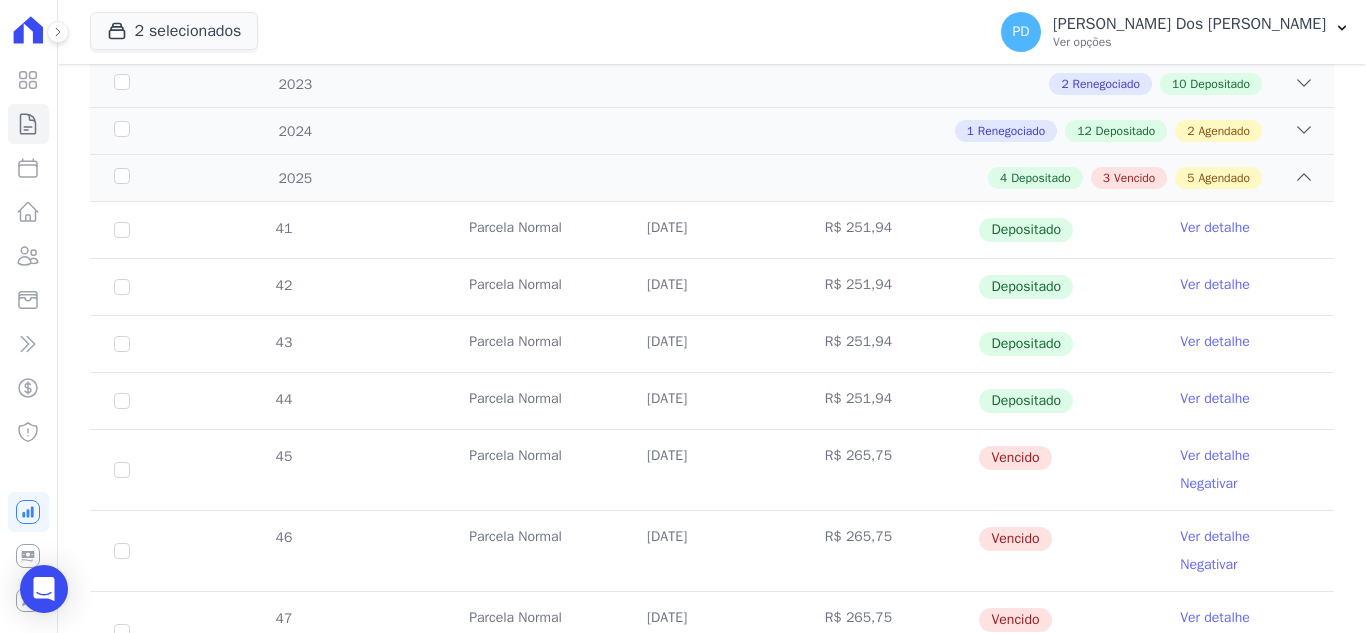 scroll, scrollTop: 400, scrollLeft: 0, axis: vertical 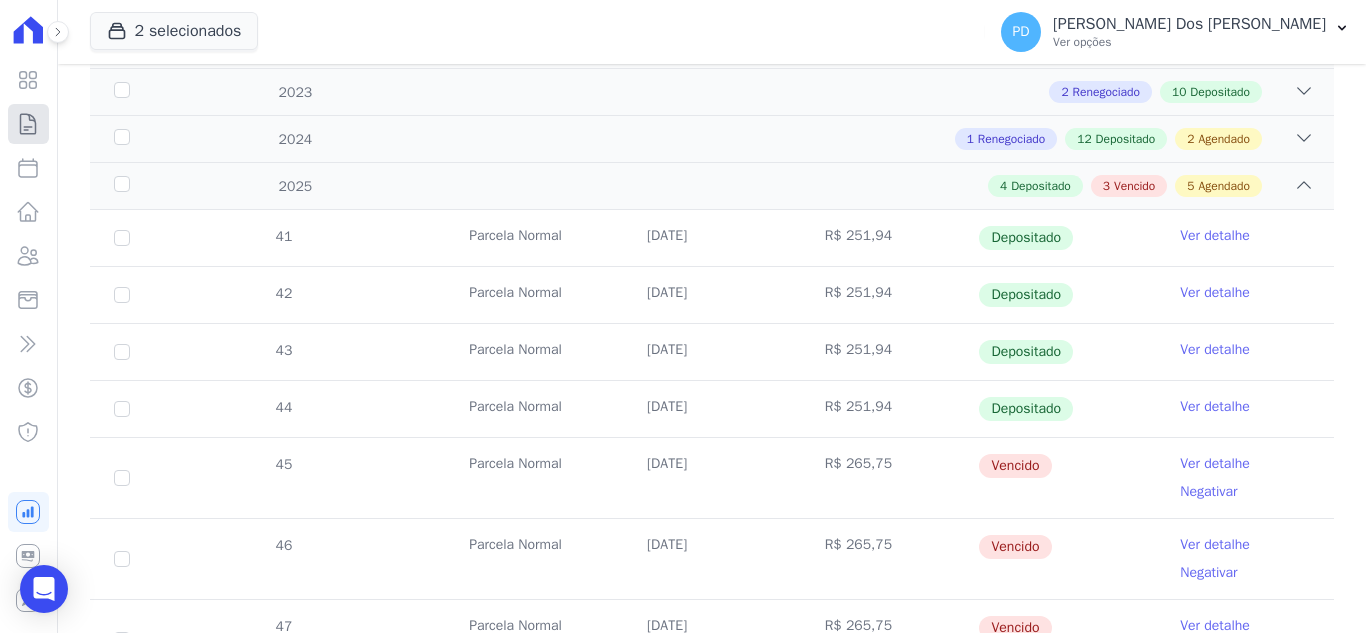 click 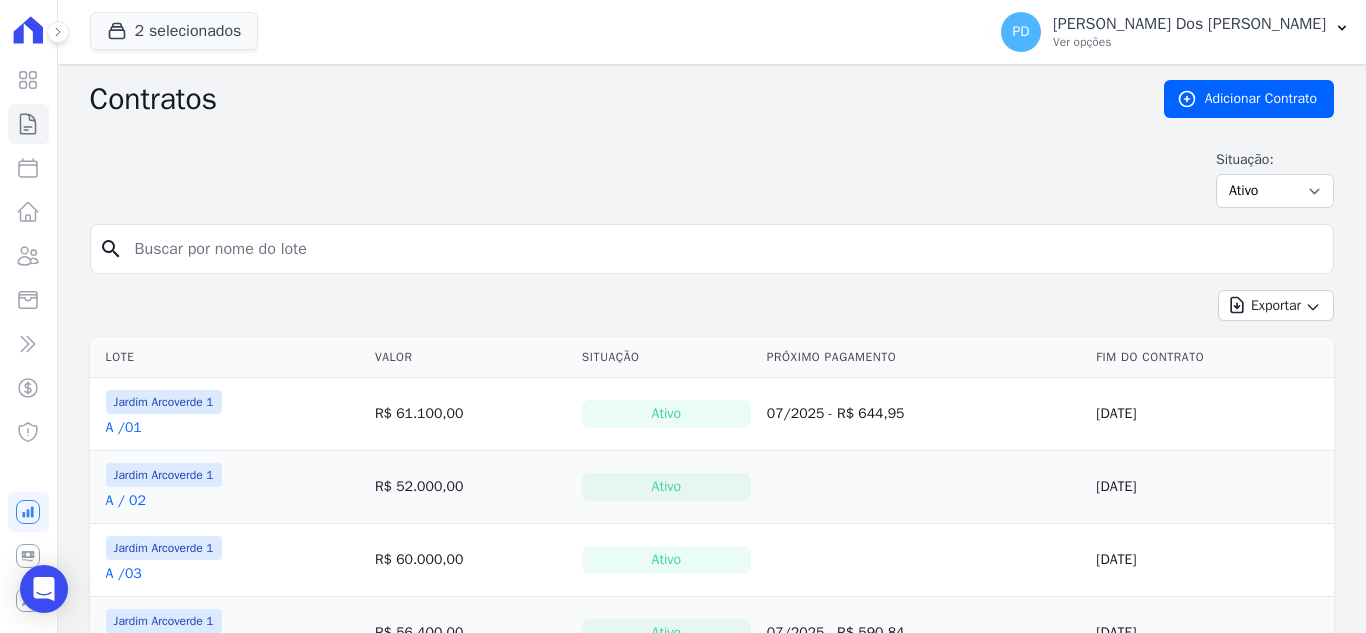click at bounding box center (724, 249) 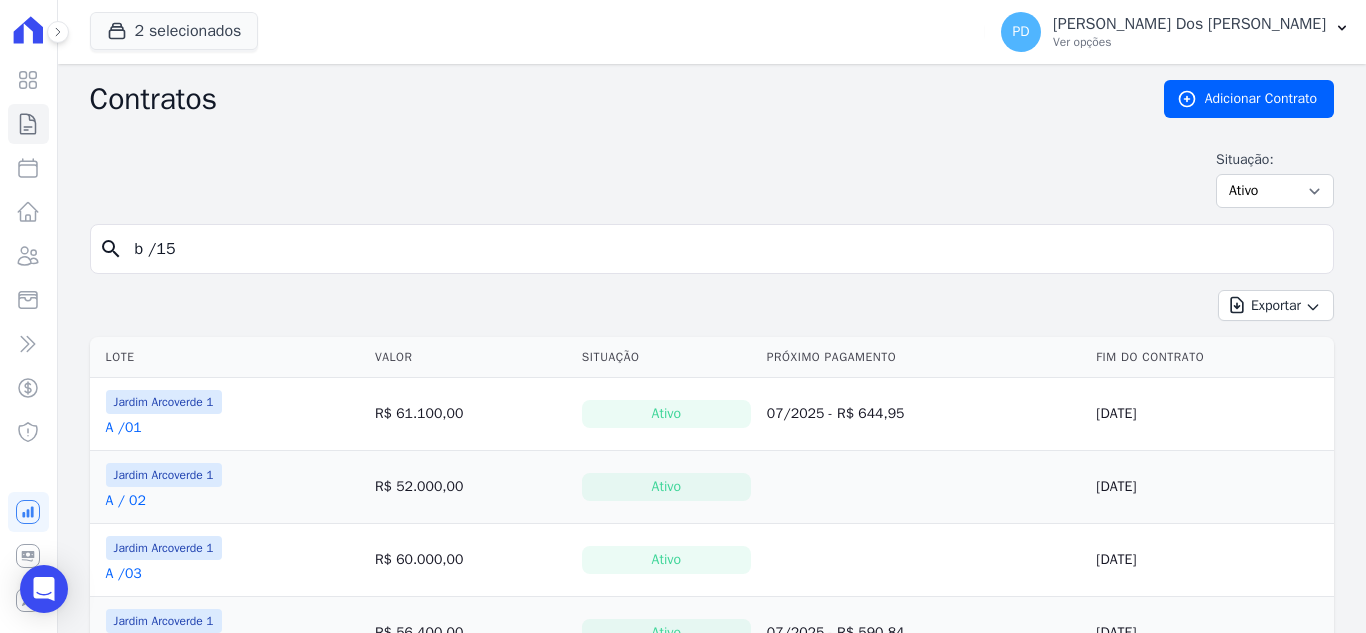 type on "b /15" 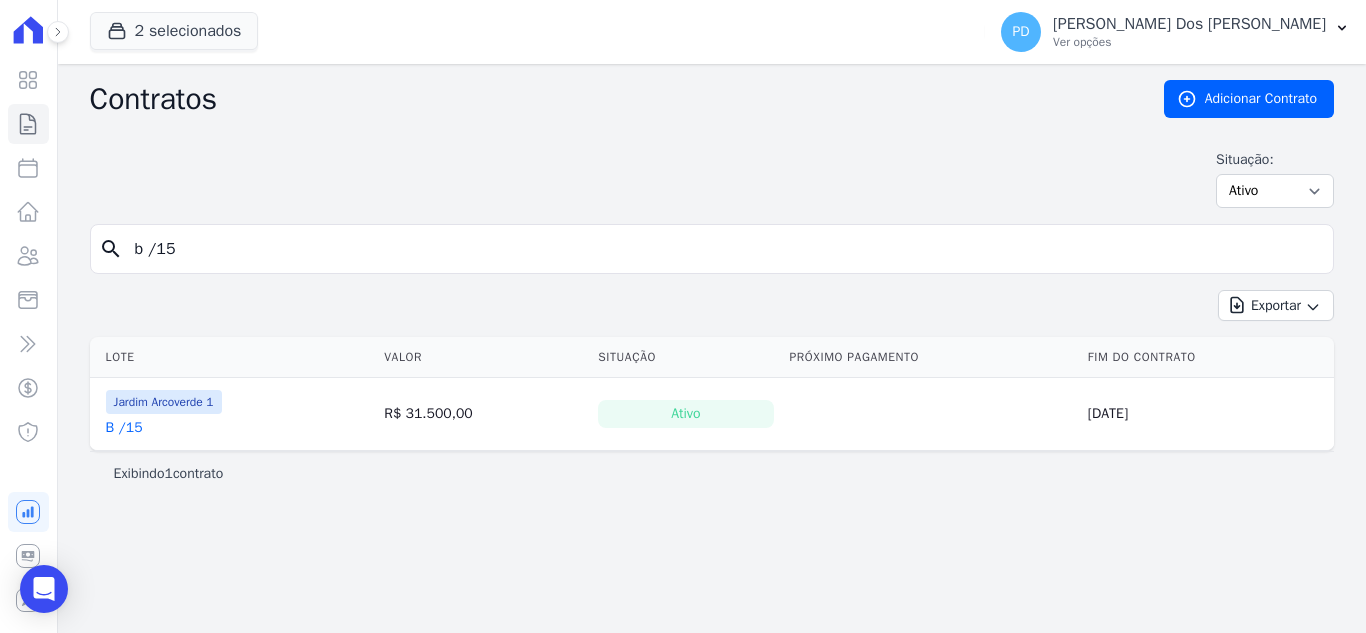 click on "B /15" at bounding box center (124, 428) 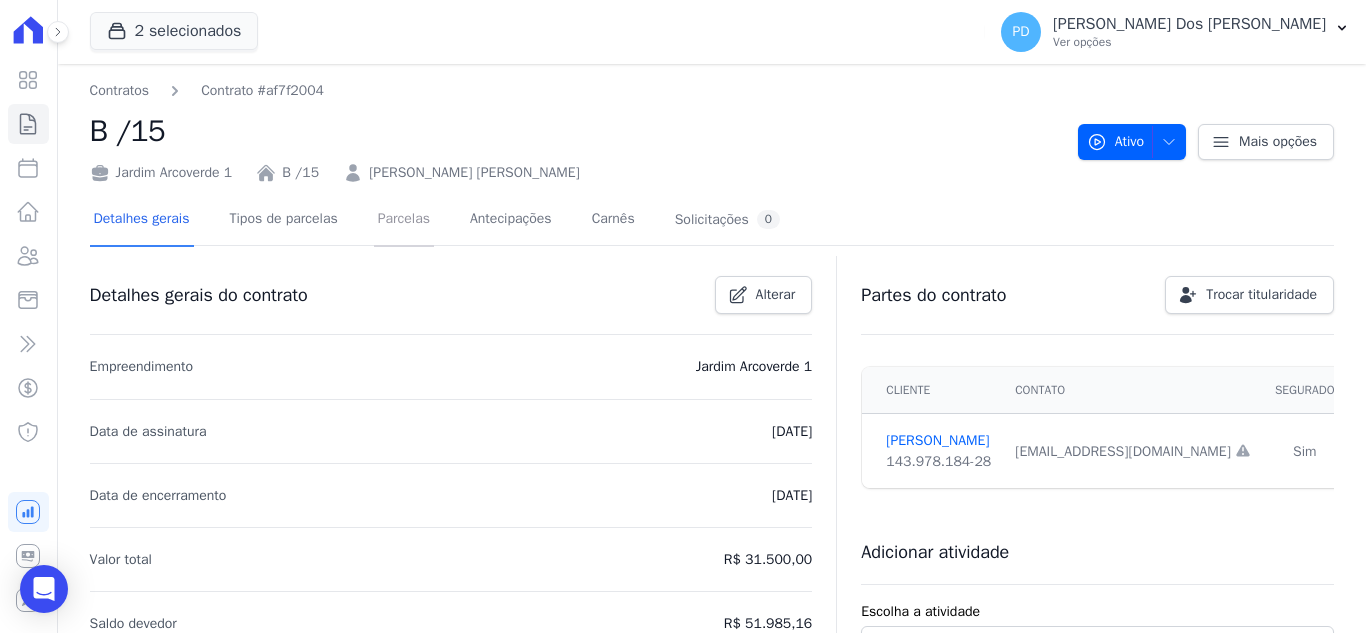 click on "Parcelas" at bounding box center (404, 220) 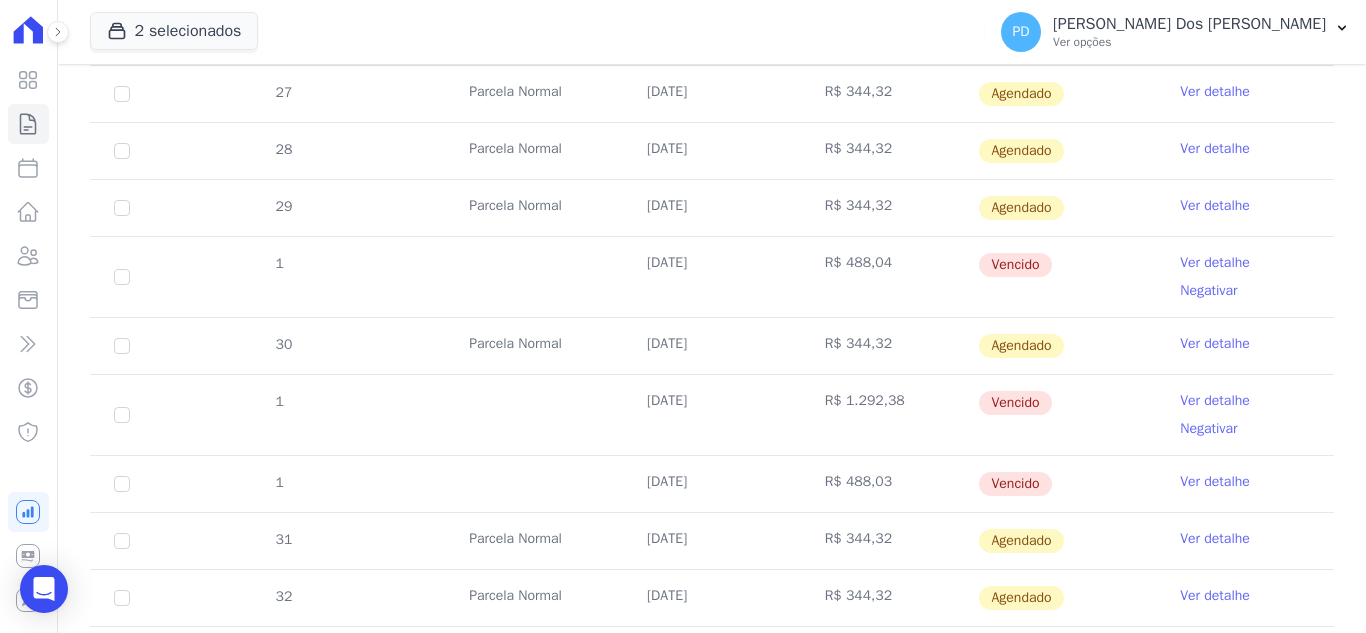 scroll, scrollTop: 800, scrollLeft: 0, axis: vertical 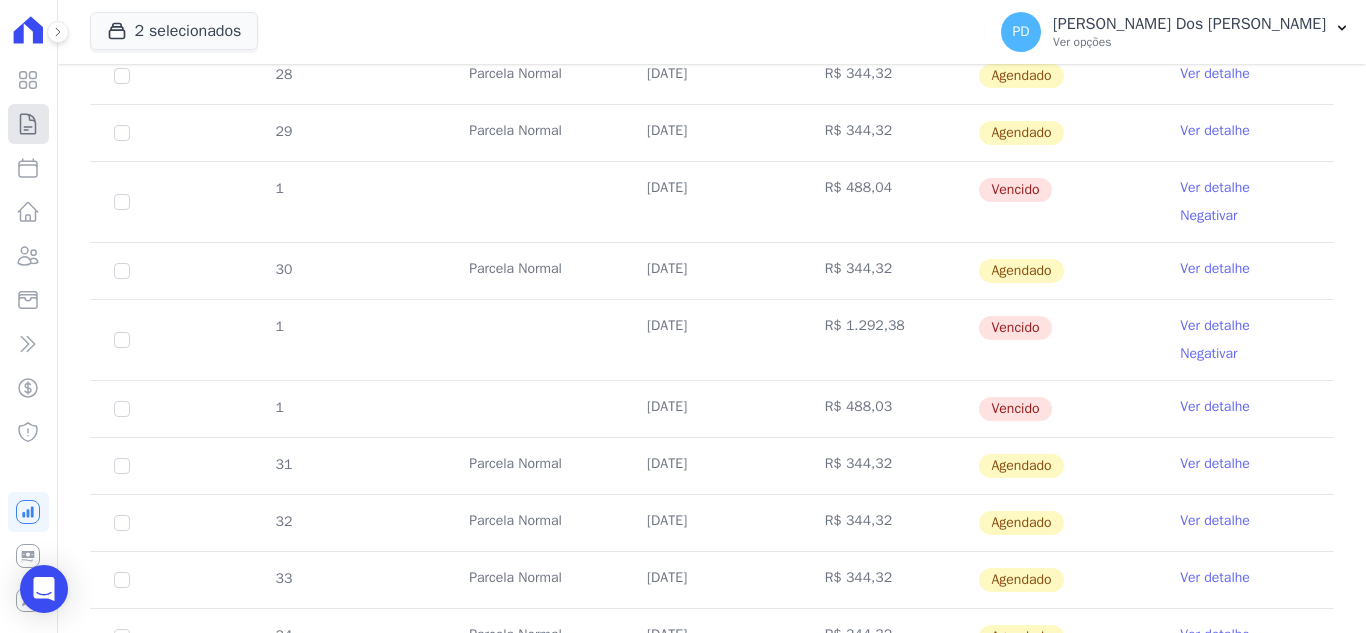 click 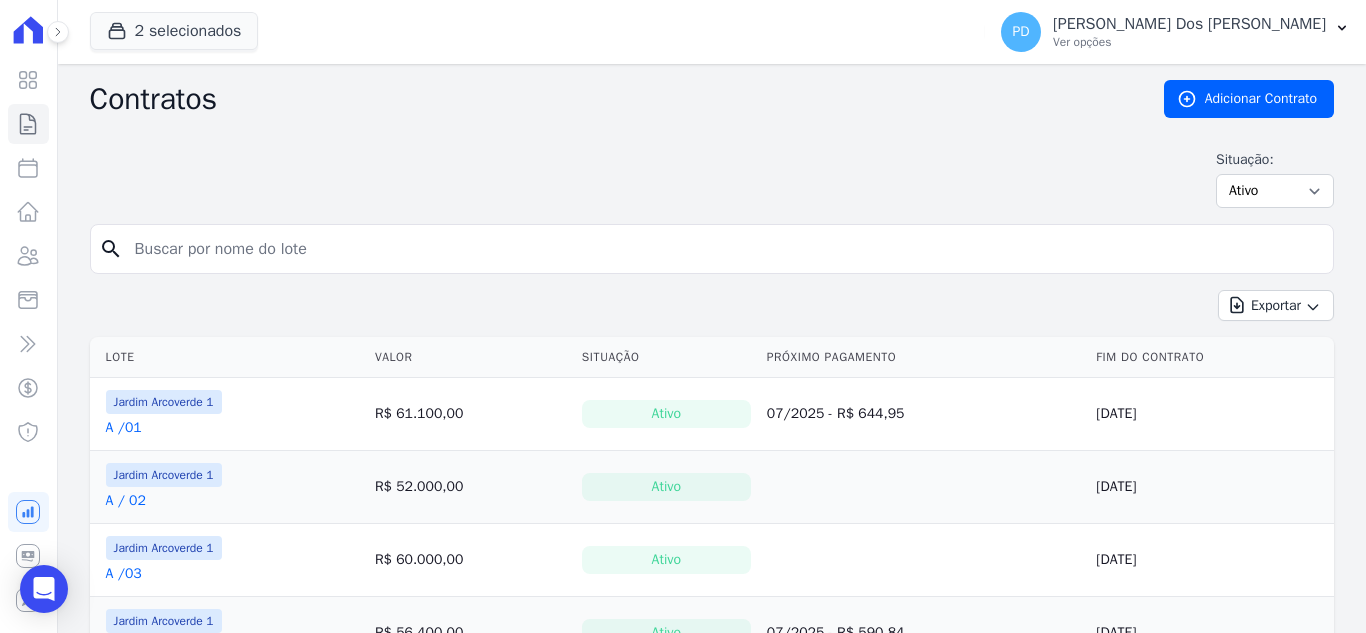 click at bounding box center [724, 249] 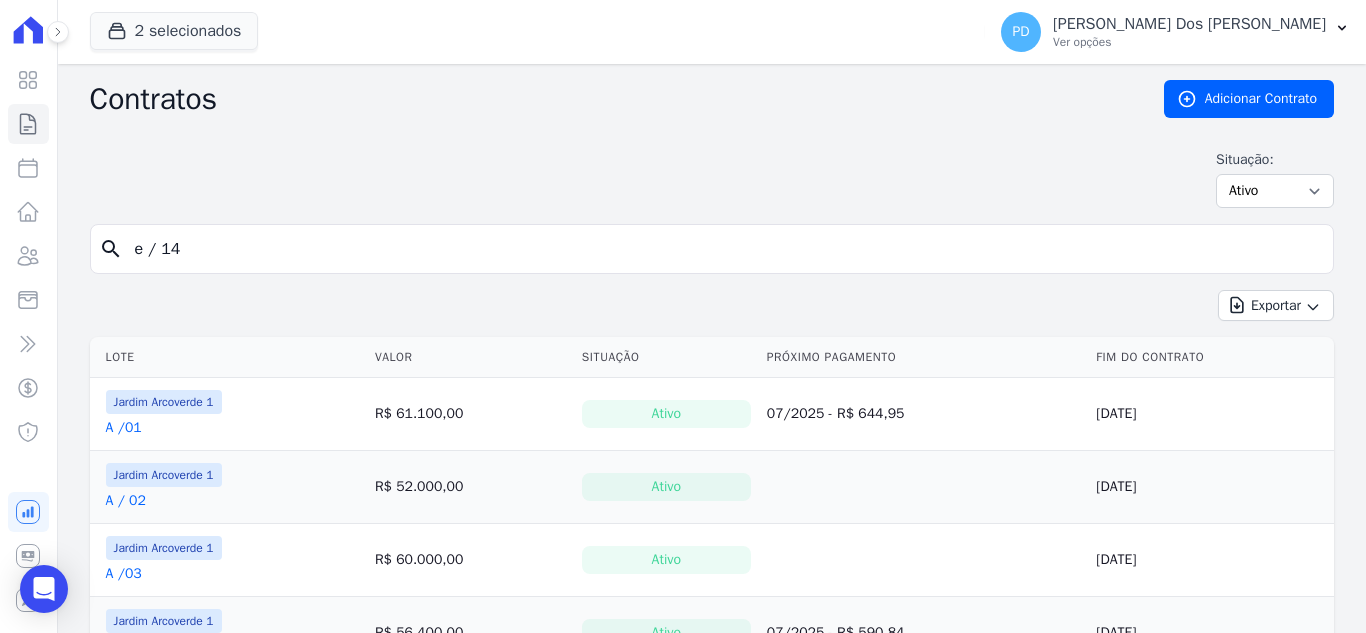 type on "e / 14" 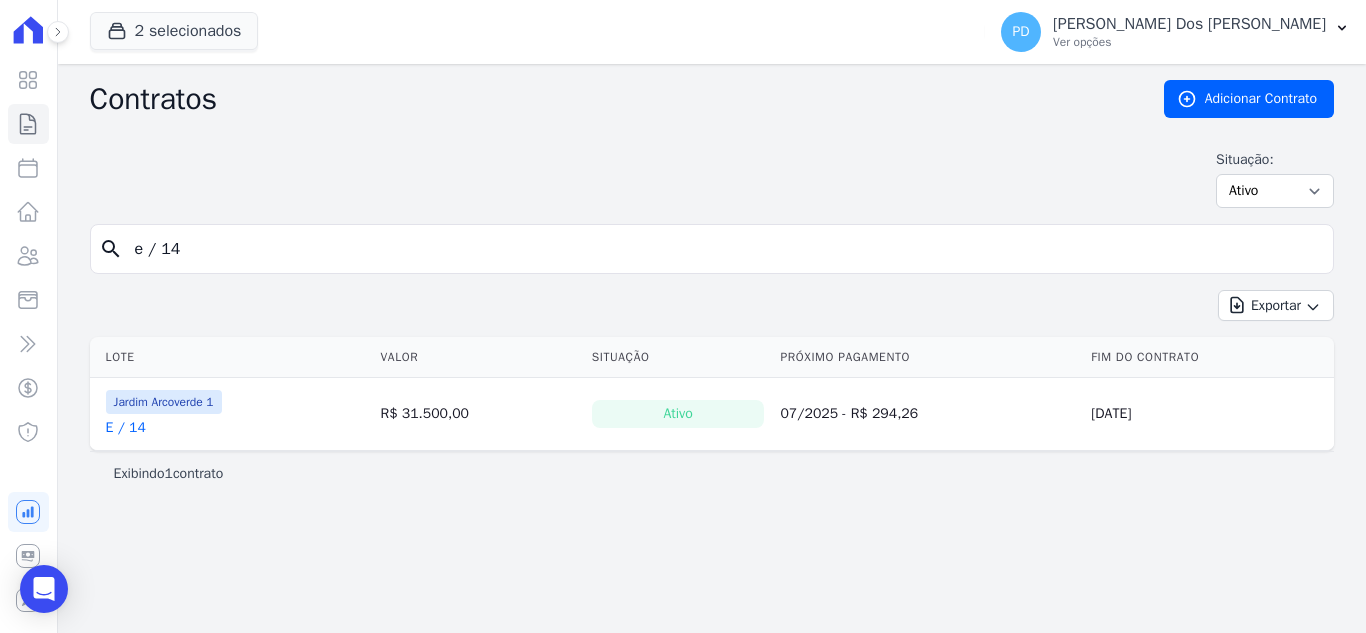 click on "E / 14" at bounding box center [126, 428] 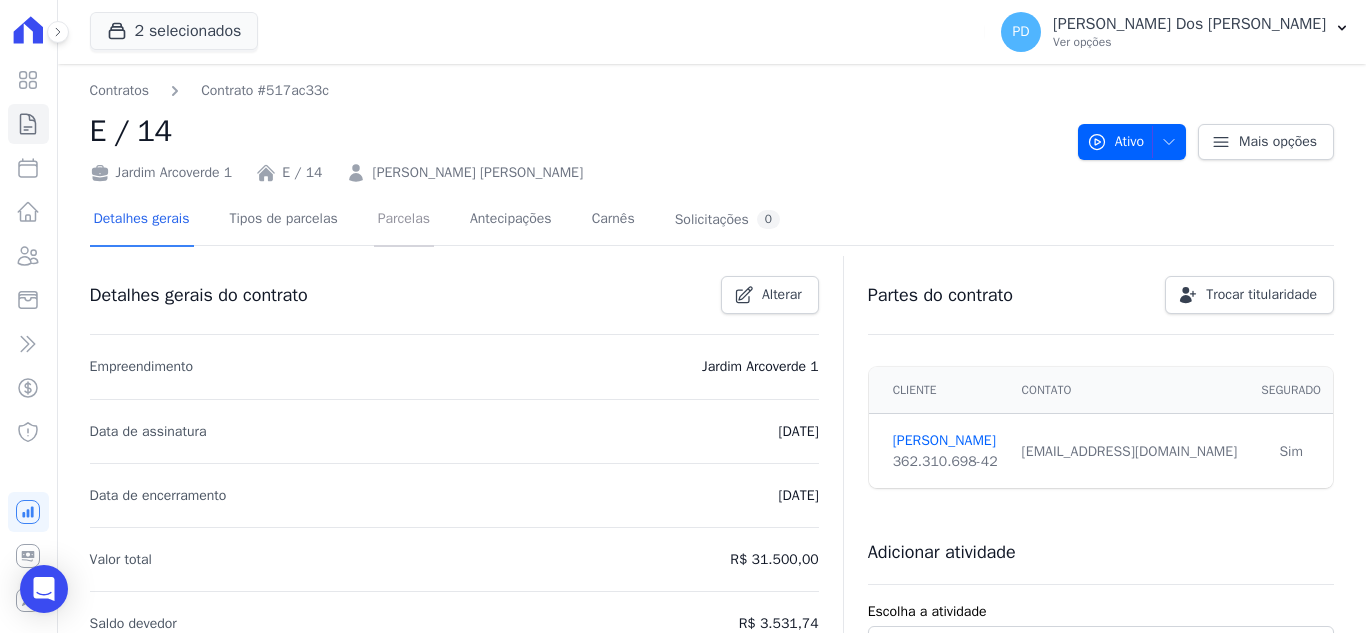 click on "Parcelas" at bounding box center (404, 220) 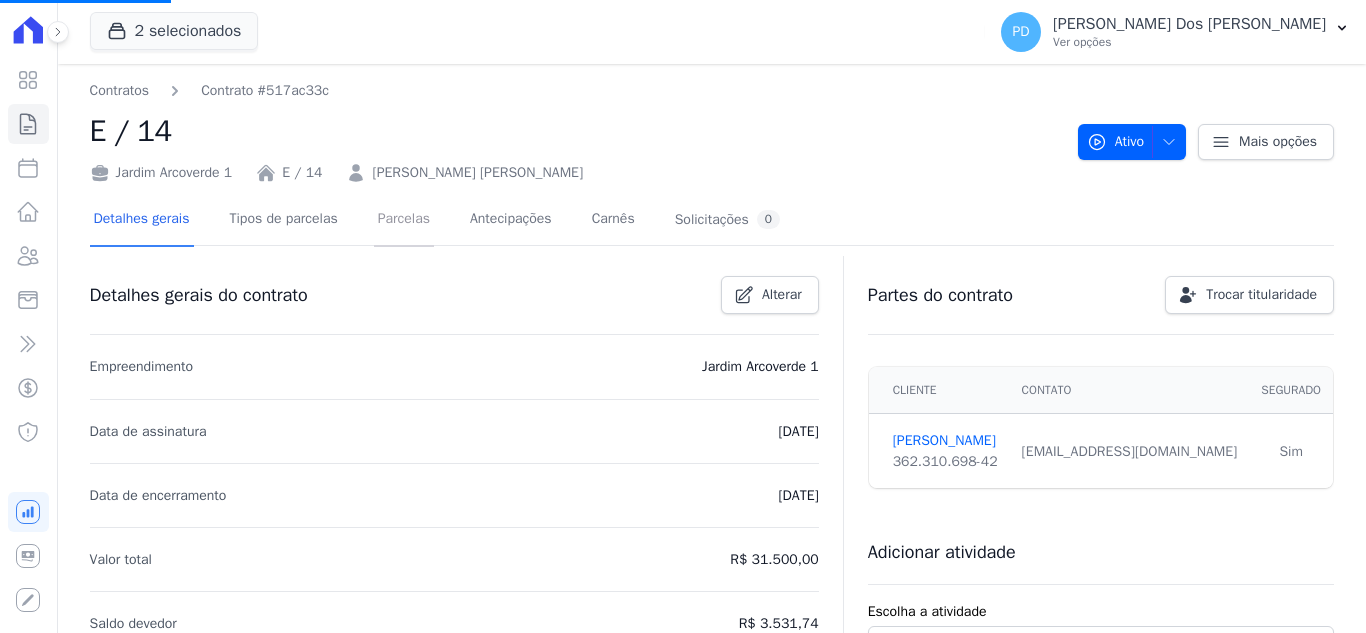 scroll, scrollTop: 64, scrollLeft: 0, axis: vertical 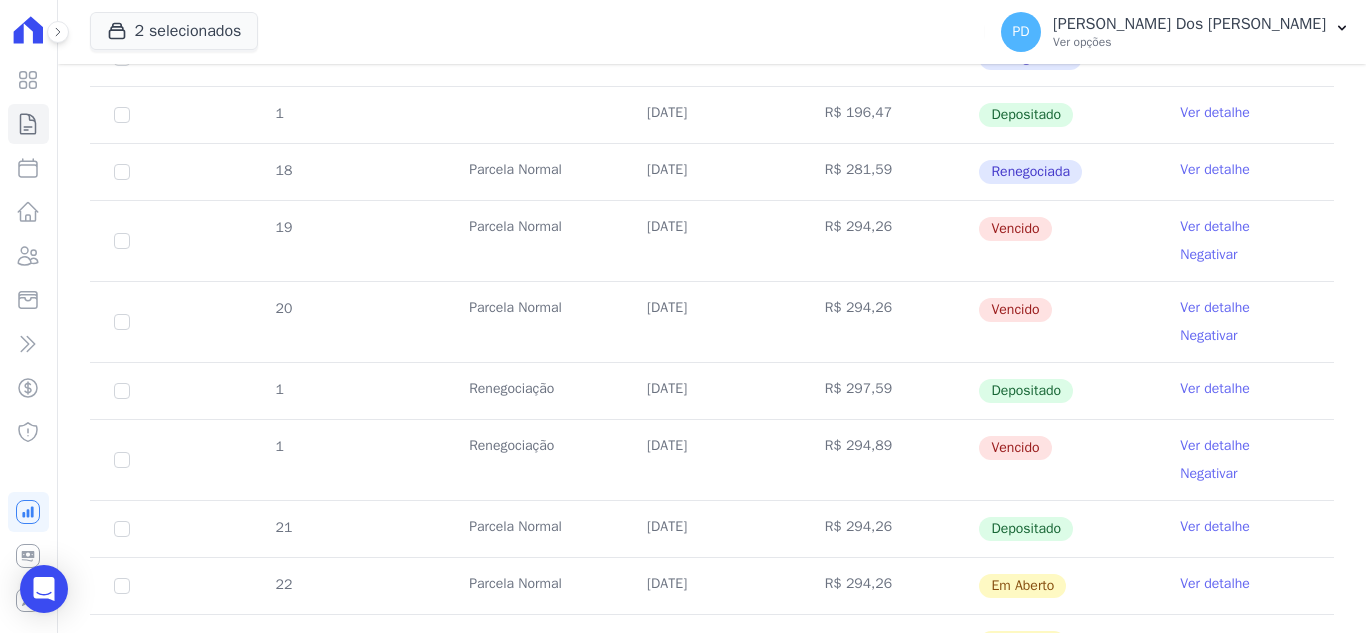 drag, startPoint x: 637, startPoint y: 447, endPoint x: 759, endPoint y: 445, distance: 122.016396 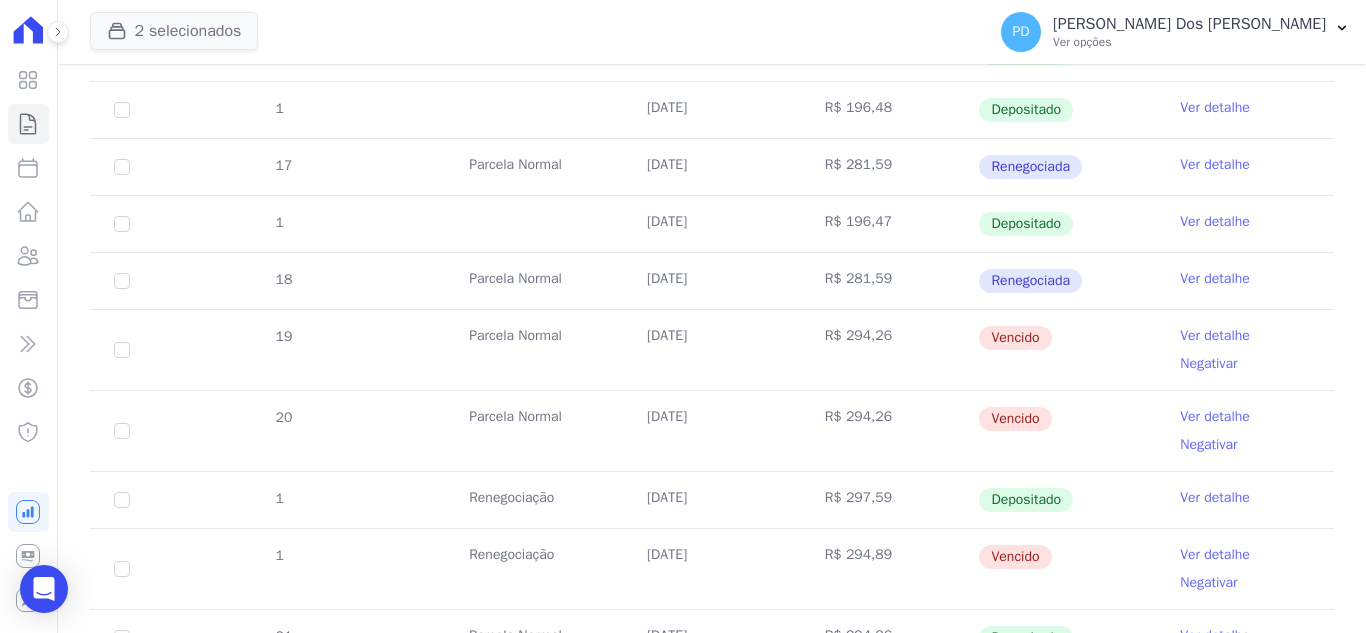 scroll, scrollTop: 400, scrollLeft: 0, axis: vertical 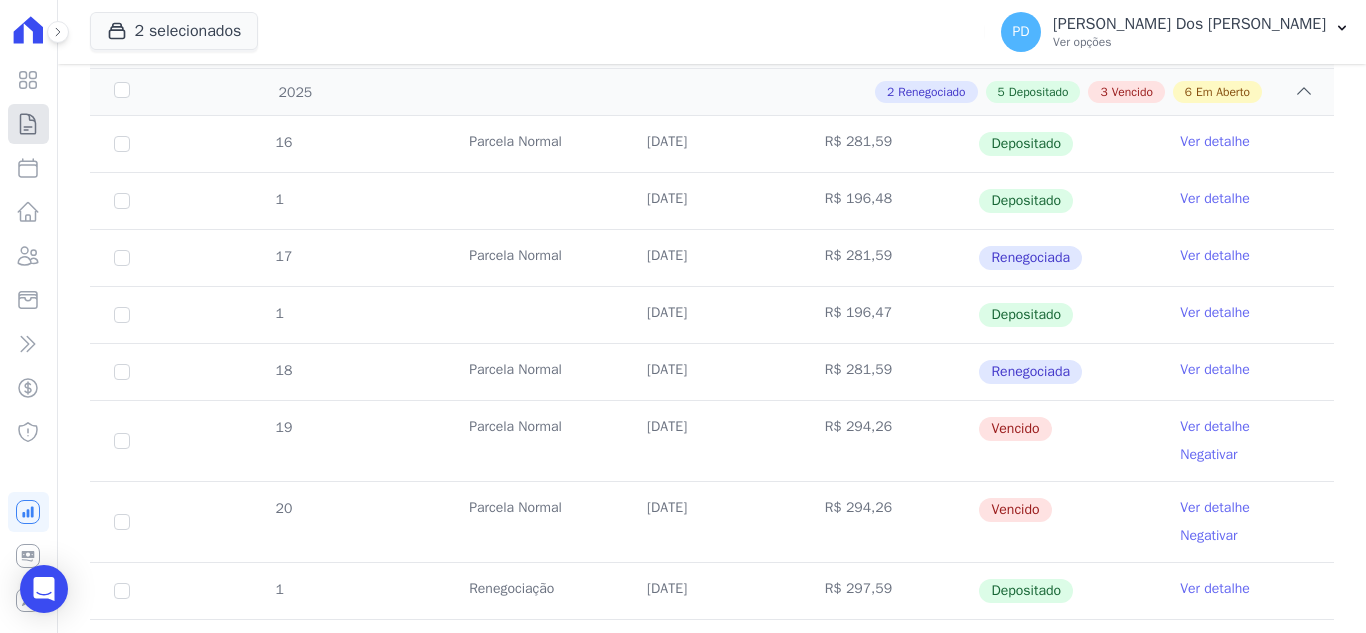 click 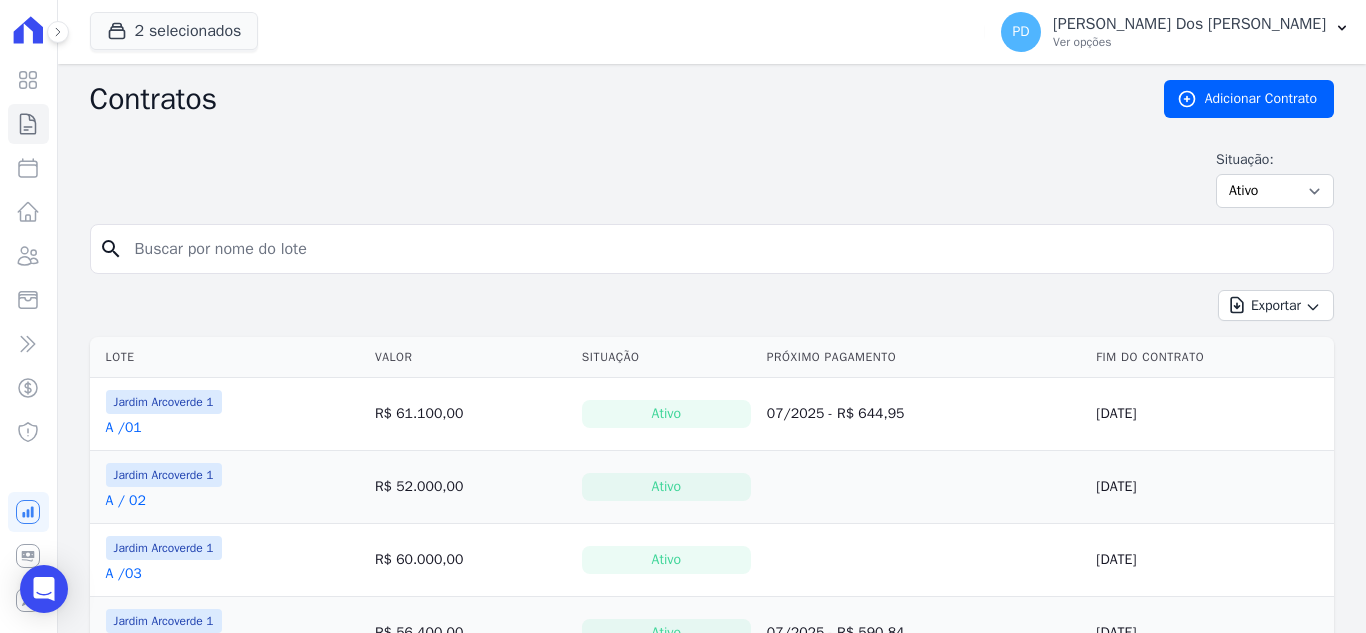 click at bounding box center (724, 249) 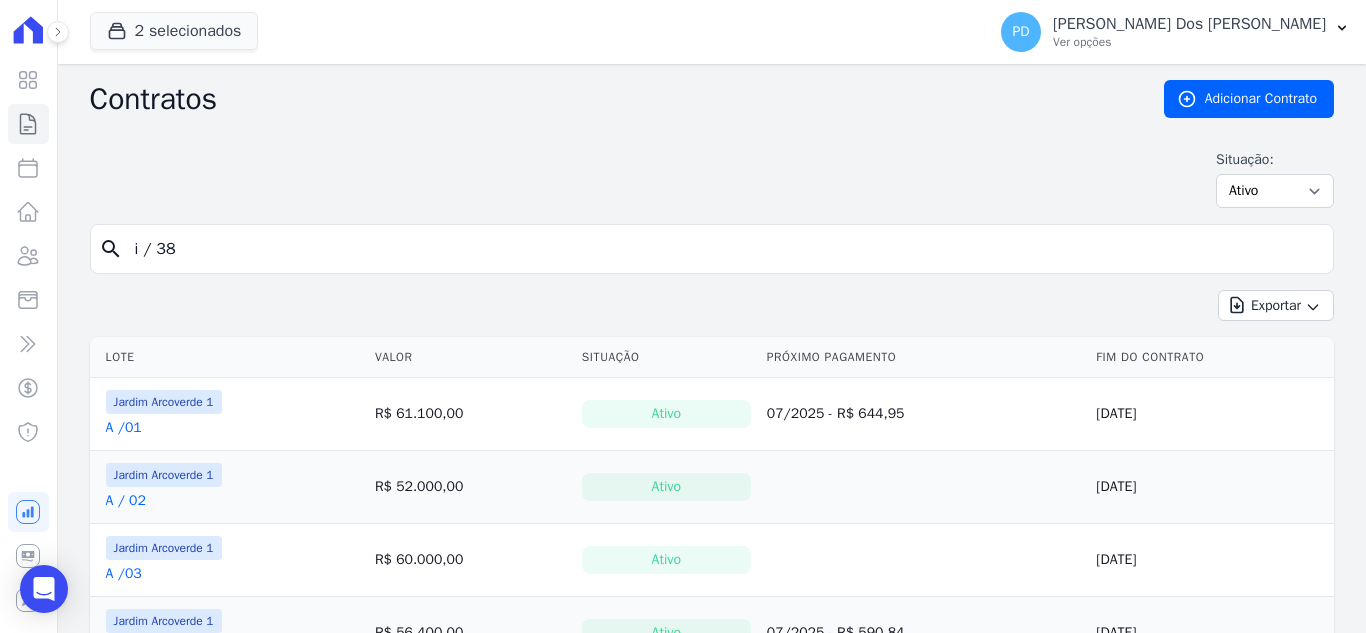 type on "i / 38" 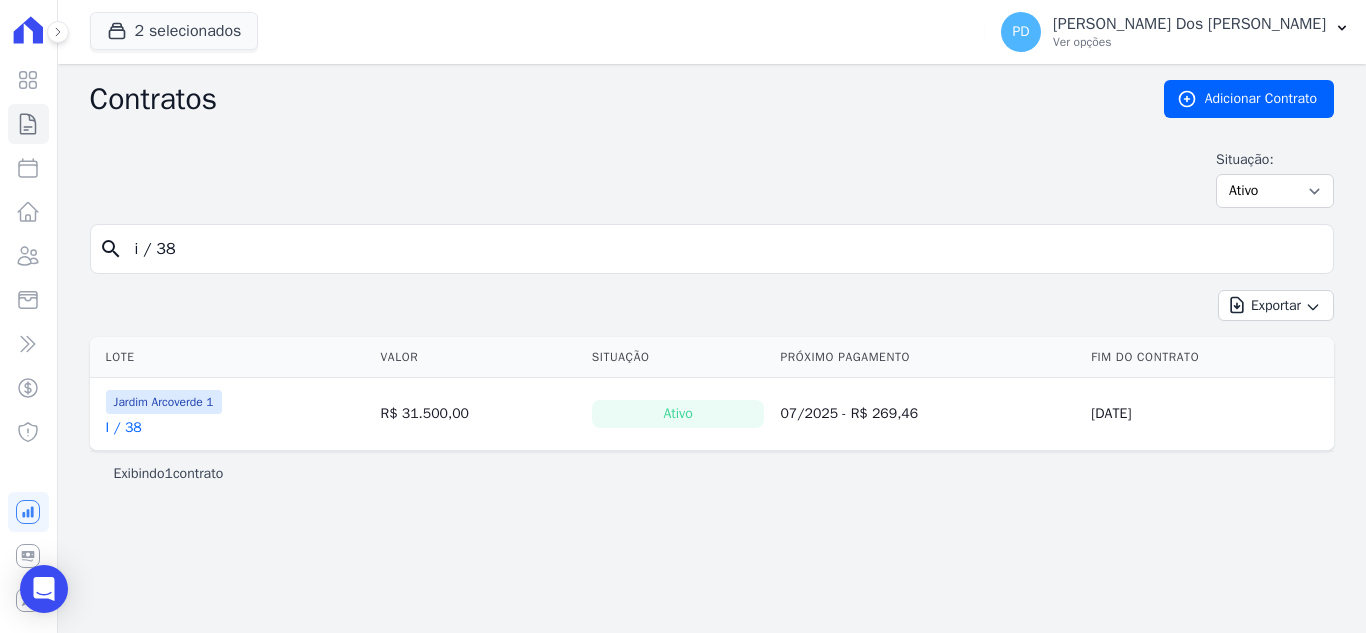click on "I / 38" at bounding box center [124, 428] 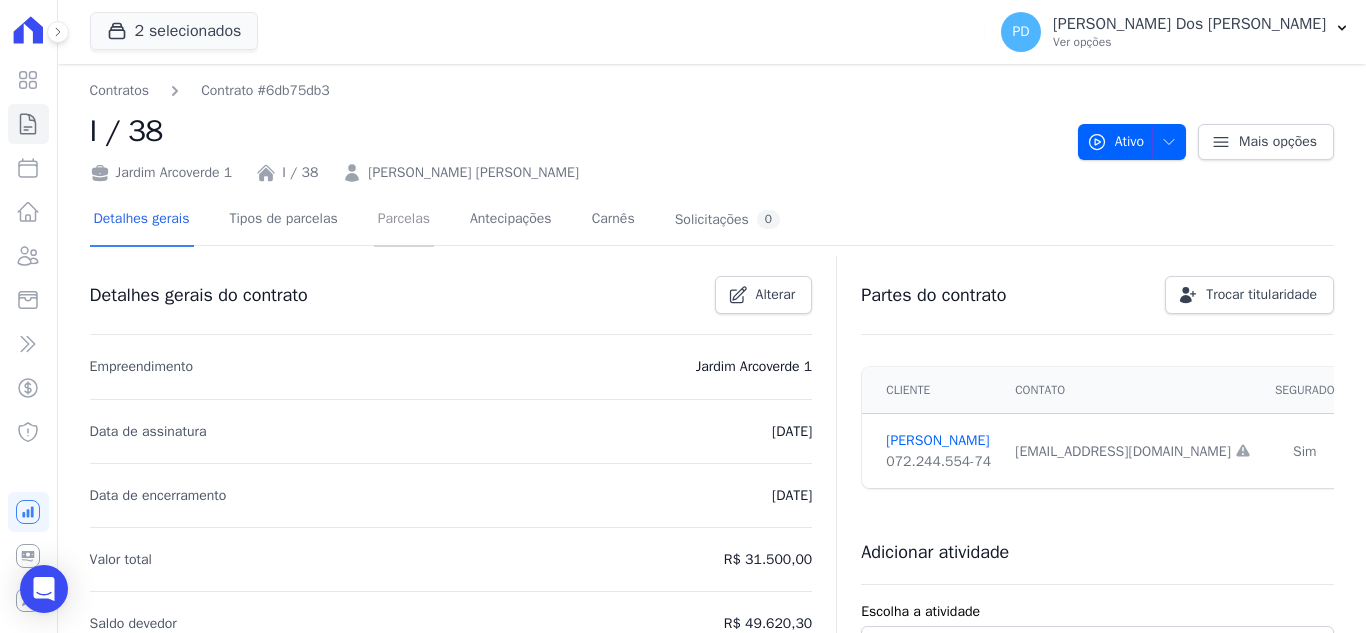click on "Parcelas" at bounding box center [404, 220] 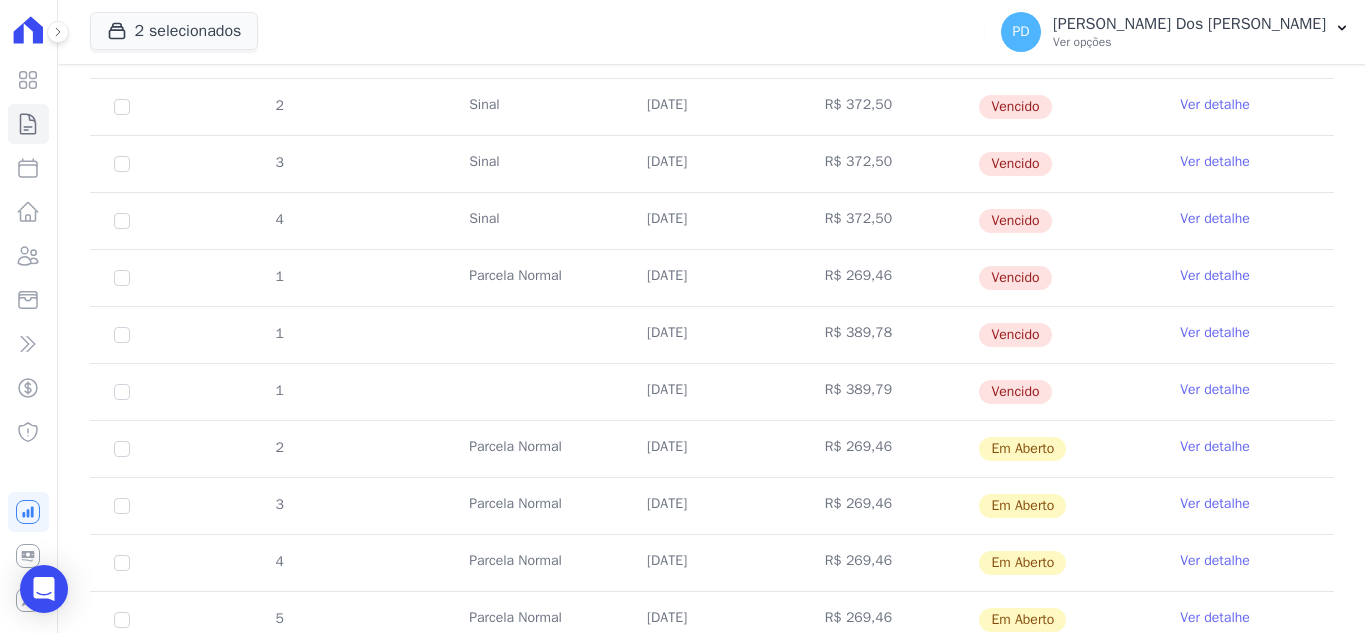 scroll, scrollTop: 0, scrollLeft: 0, axis: both 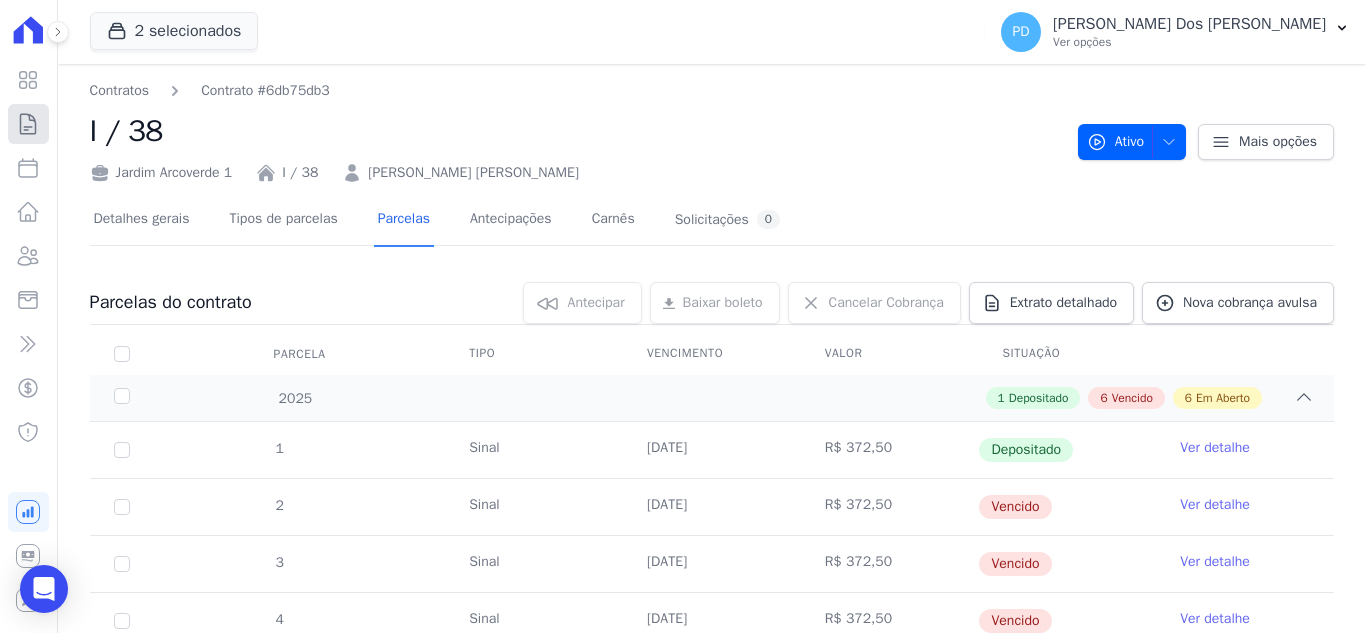 click 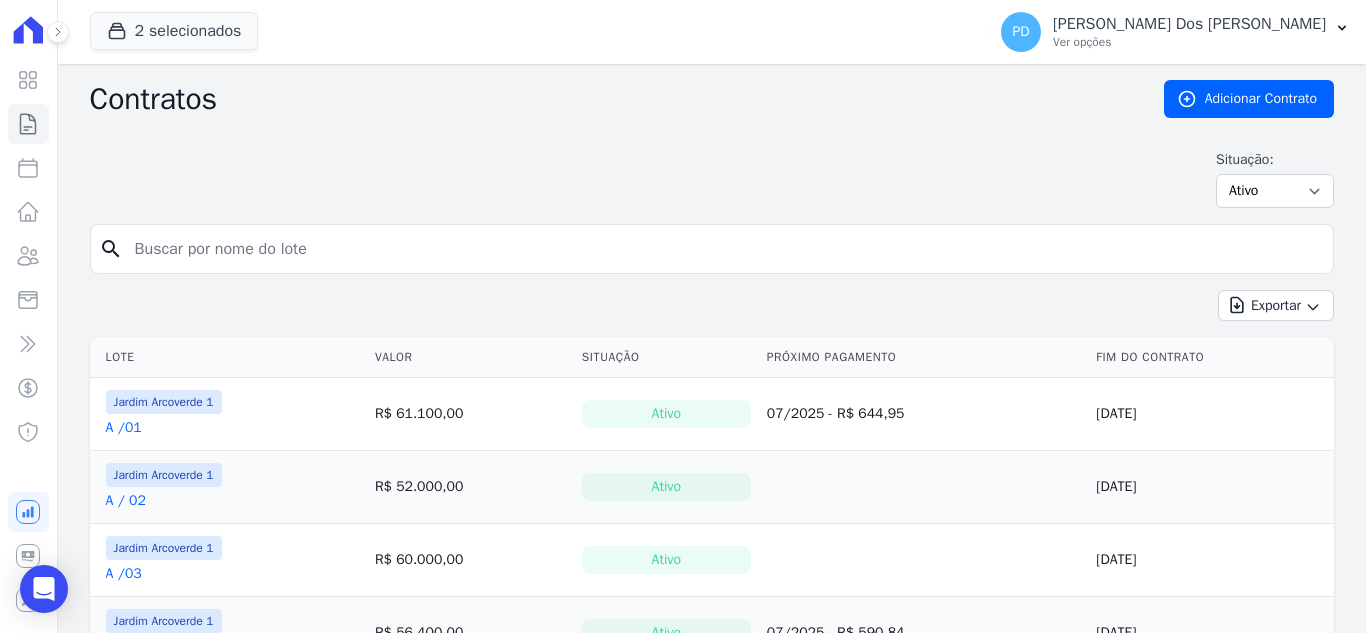 click at bounding box center [724, 249] 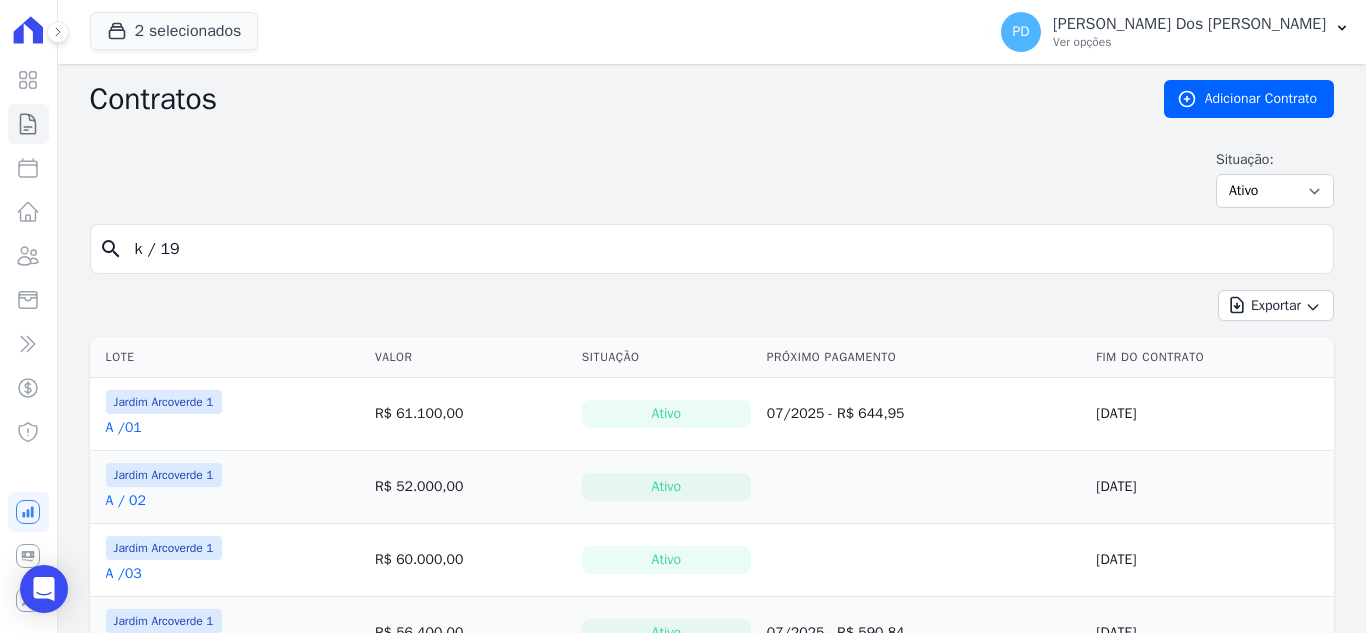 type on "k / 19" 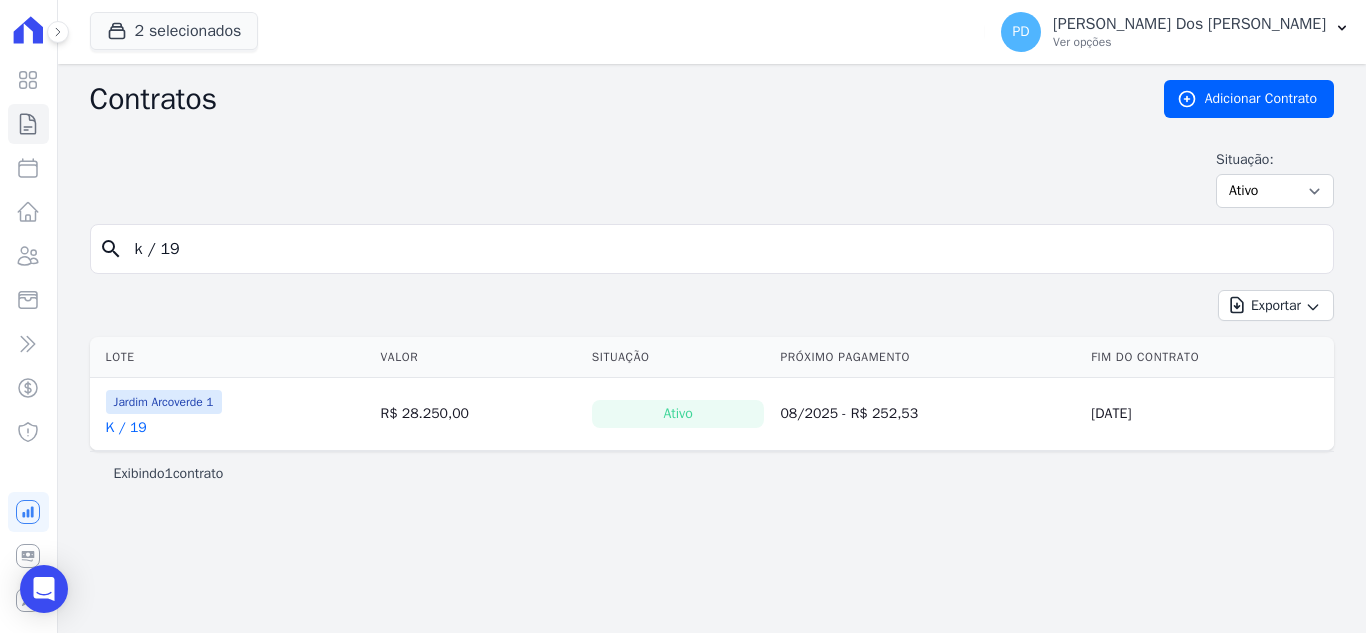 click on "K / 19" at bounding box center (126, 428) 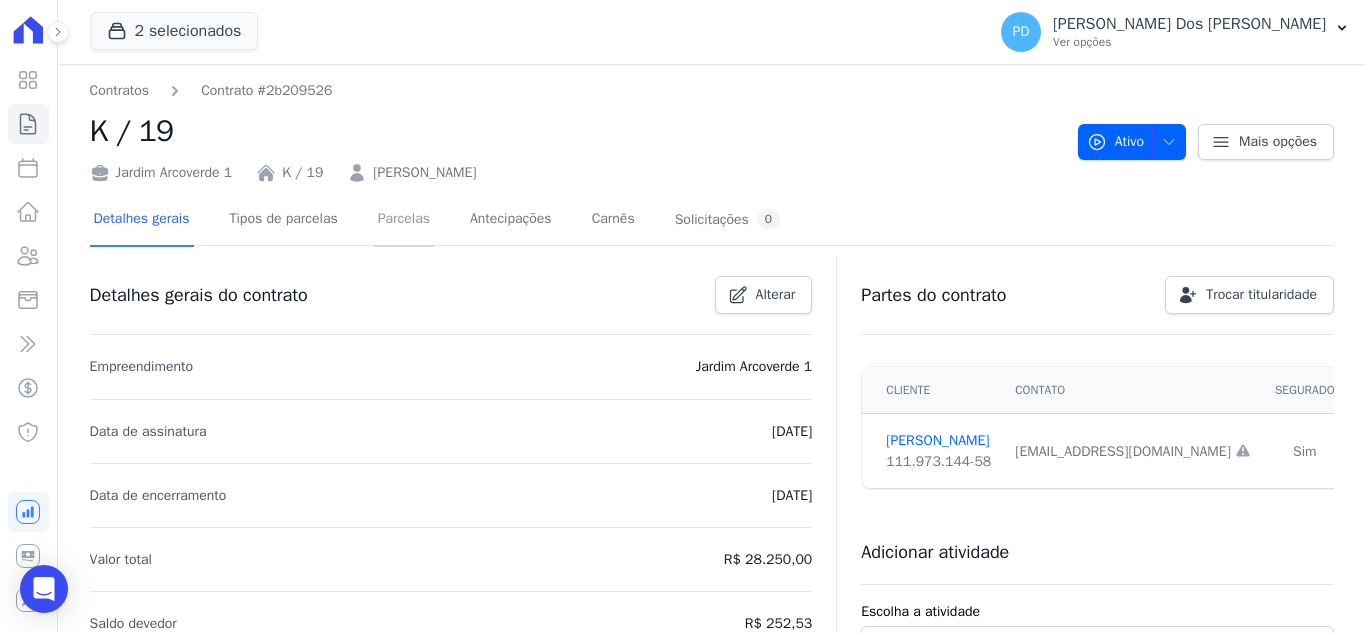 click on "Parcelas" at bounding box center [404, 220] 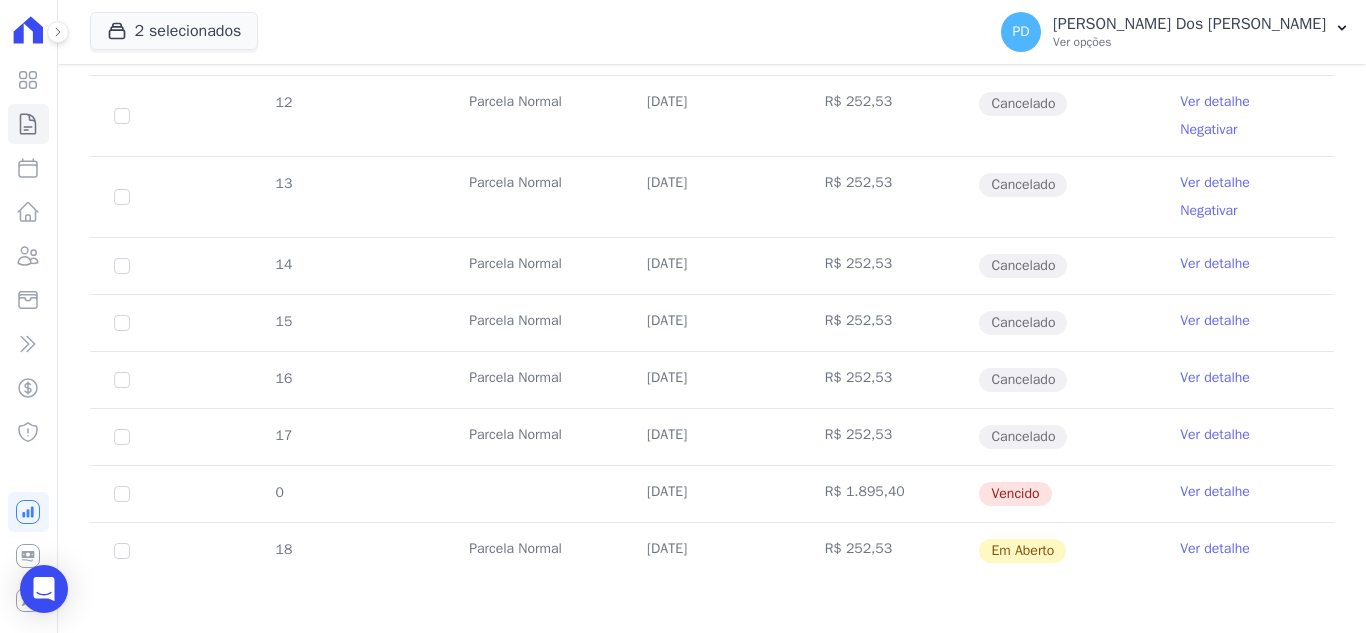 scroll, scrollTop: 527, scrollLeft: 0, axis: vertical 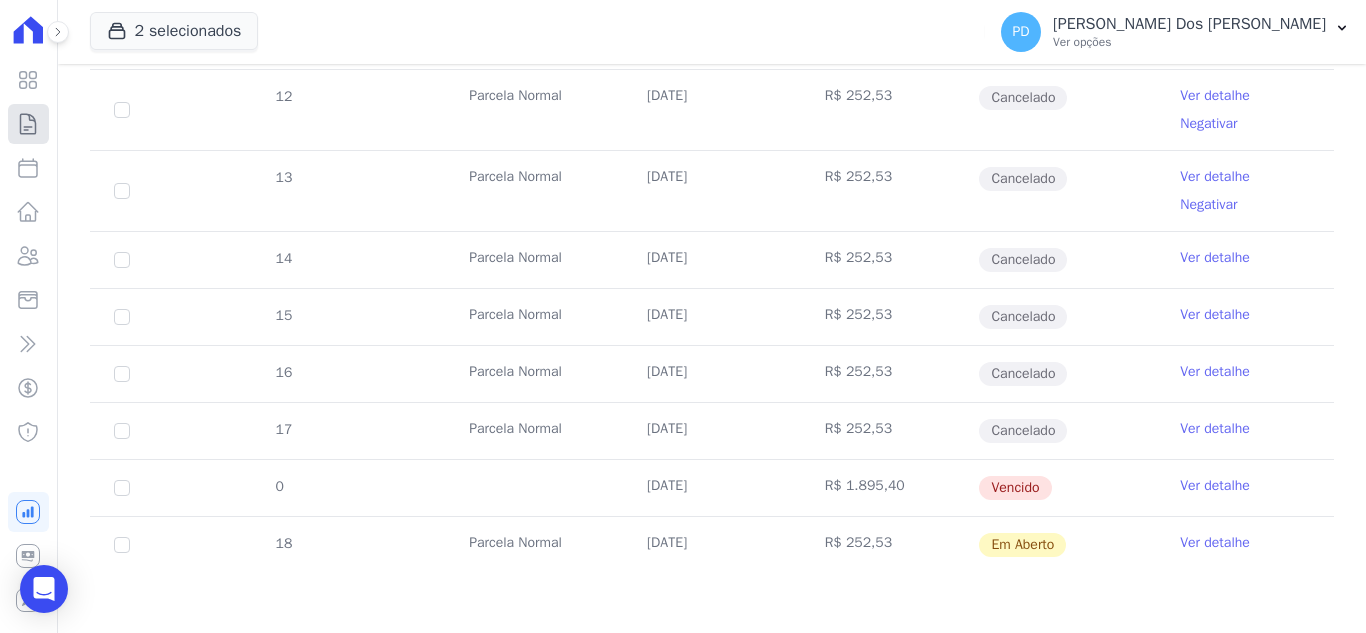click 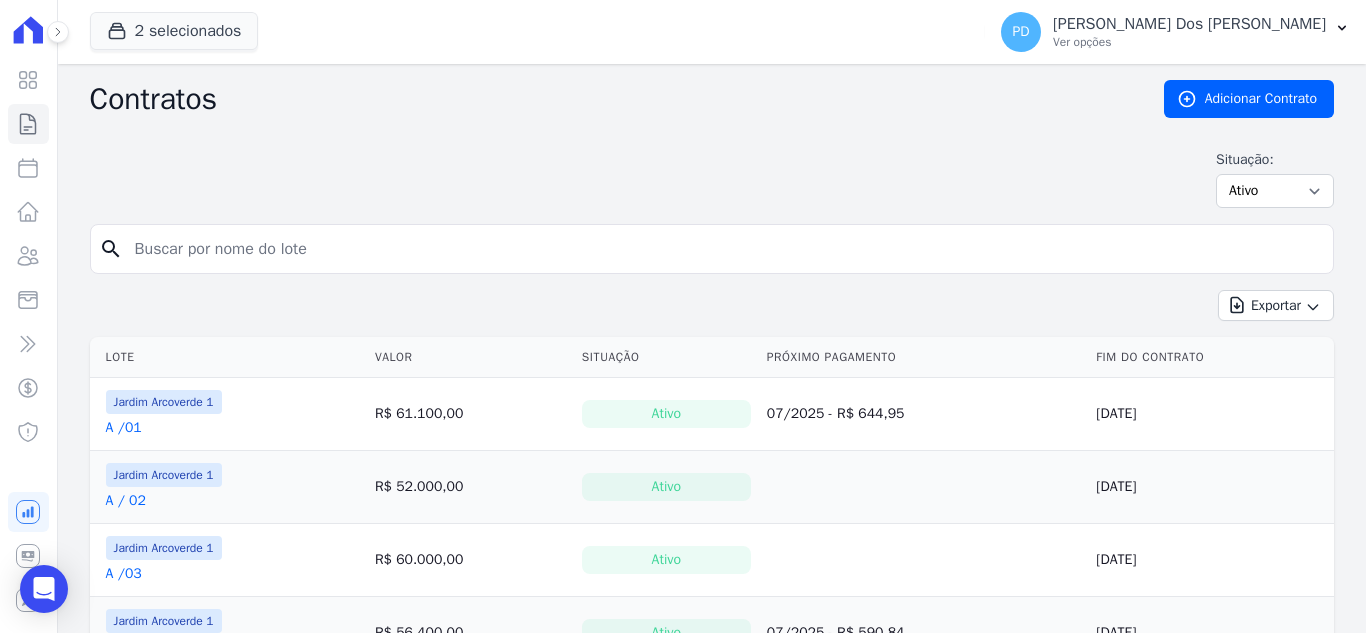 click at bounding box center (724, 249) 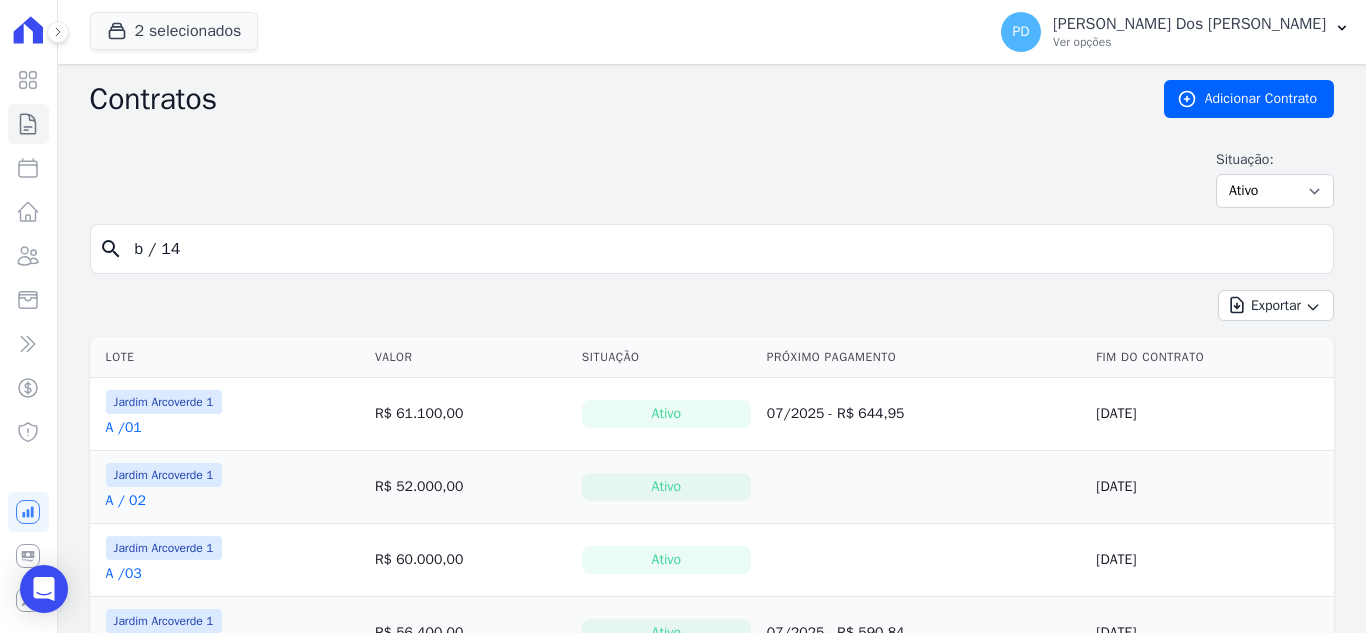 type on "b / 14" 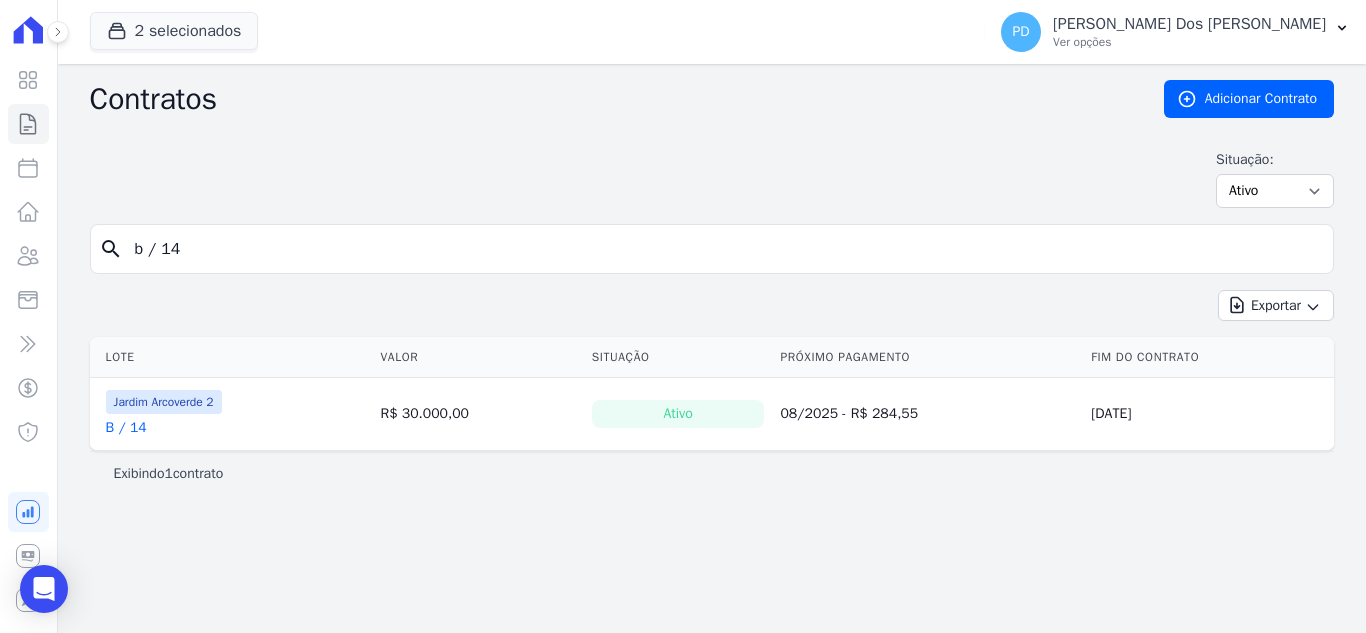 drag, startPoint x: 156, startPoint y: 243, endPoint x: 231, endPoint y: 236, distance: 75.32596 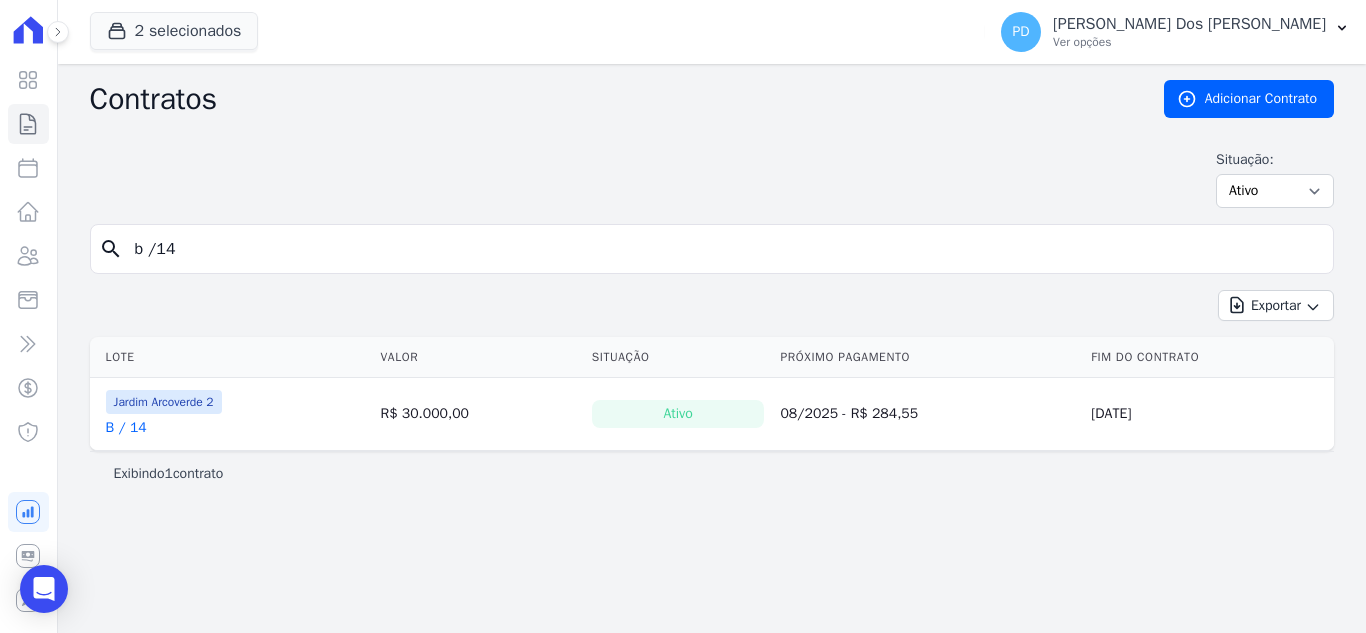 type on "b /14" 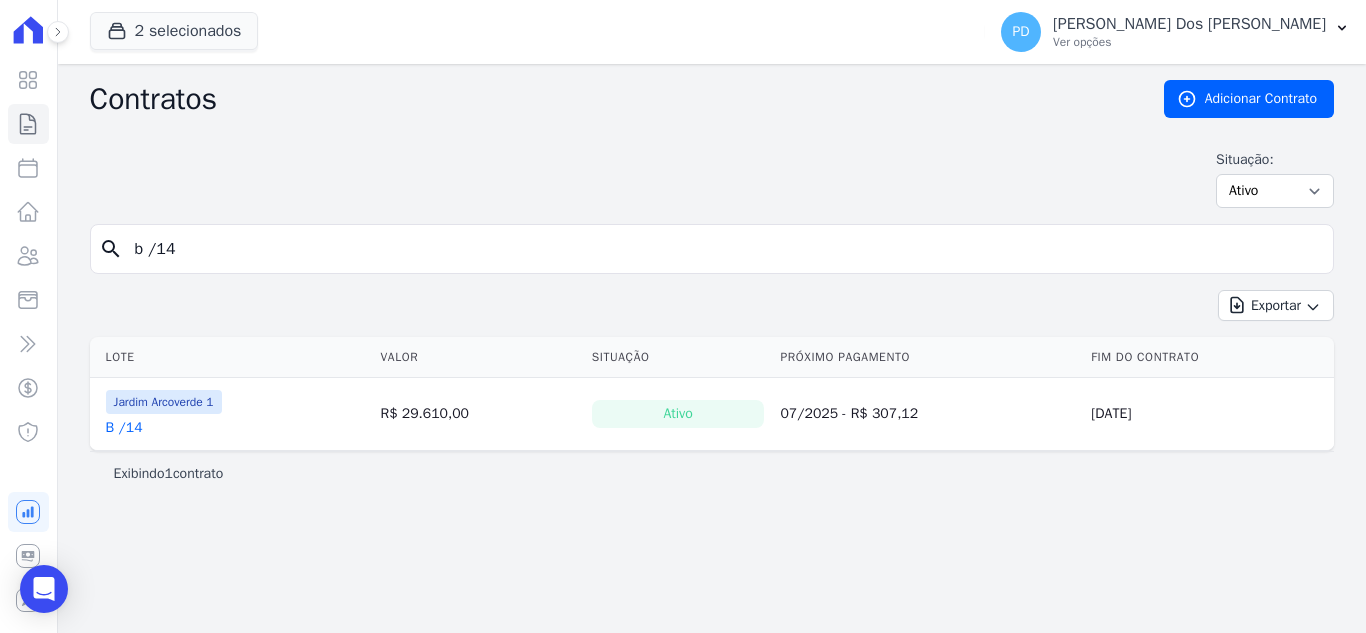 click on "B /14" at bounding box center (124, 428) 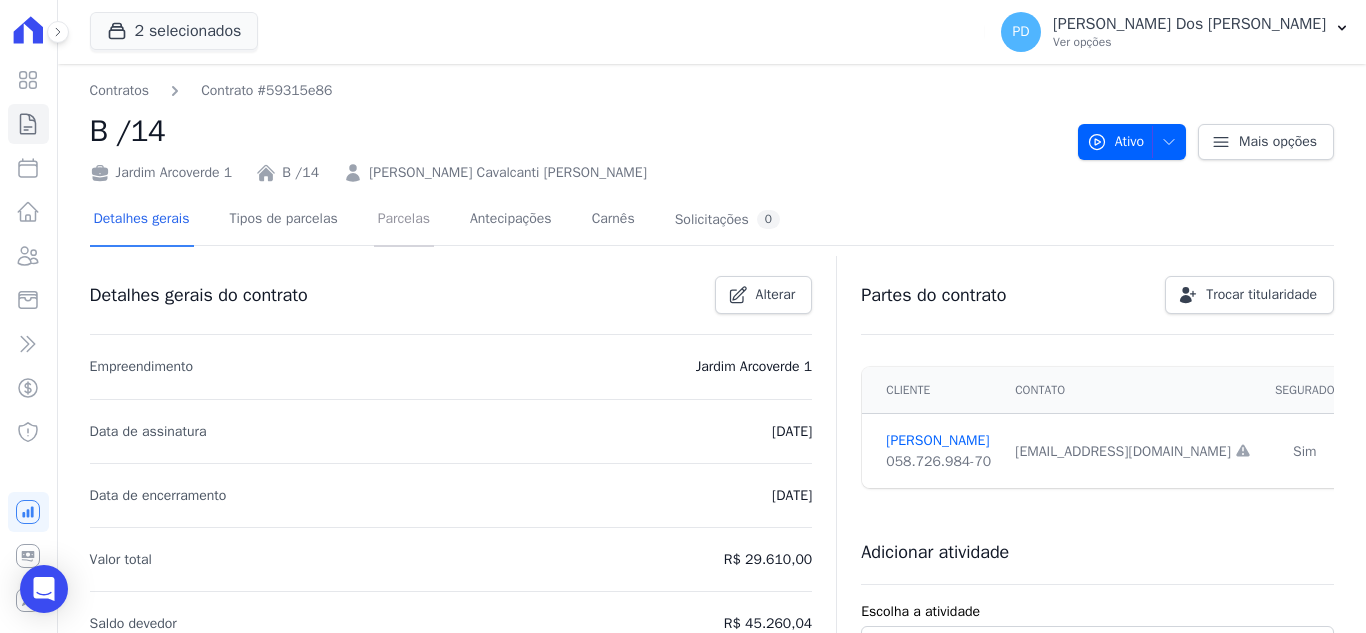 click on "Parcelas" at bounding box center [404, 220] 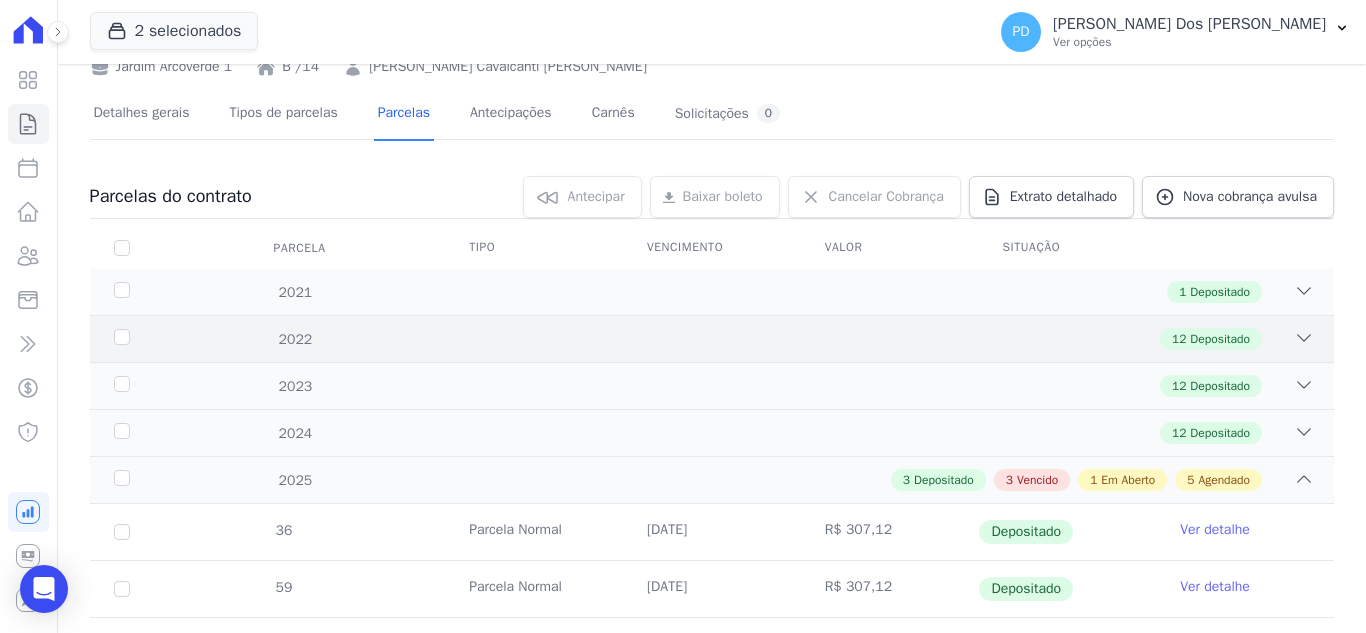 scroll, scrollTop: 500, scrollLeft: 0, axis: vertical 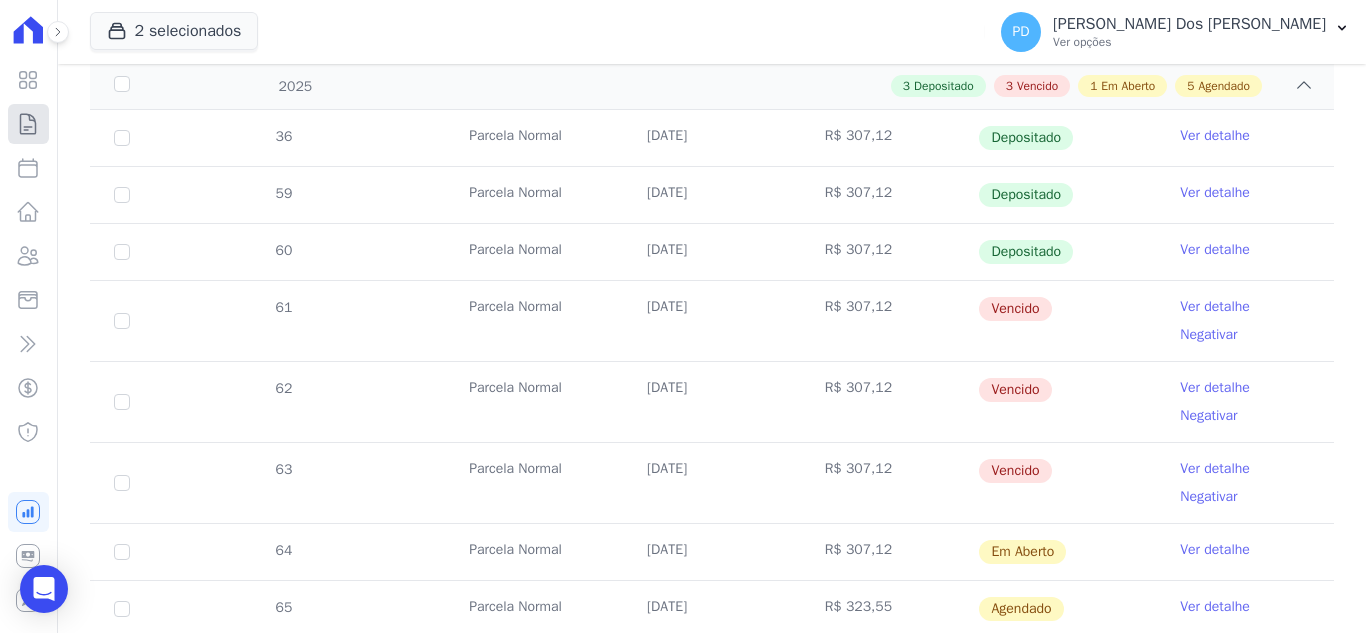 click 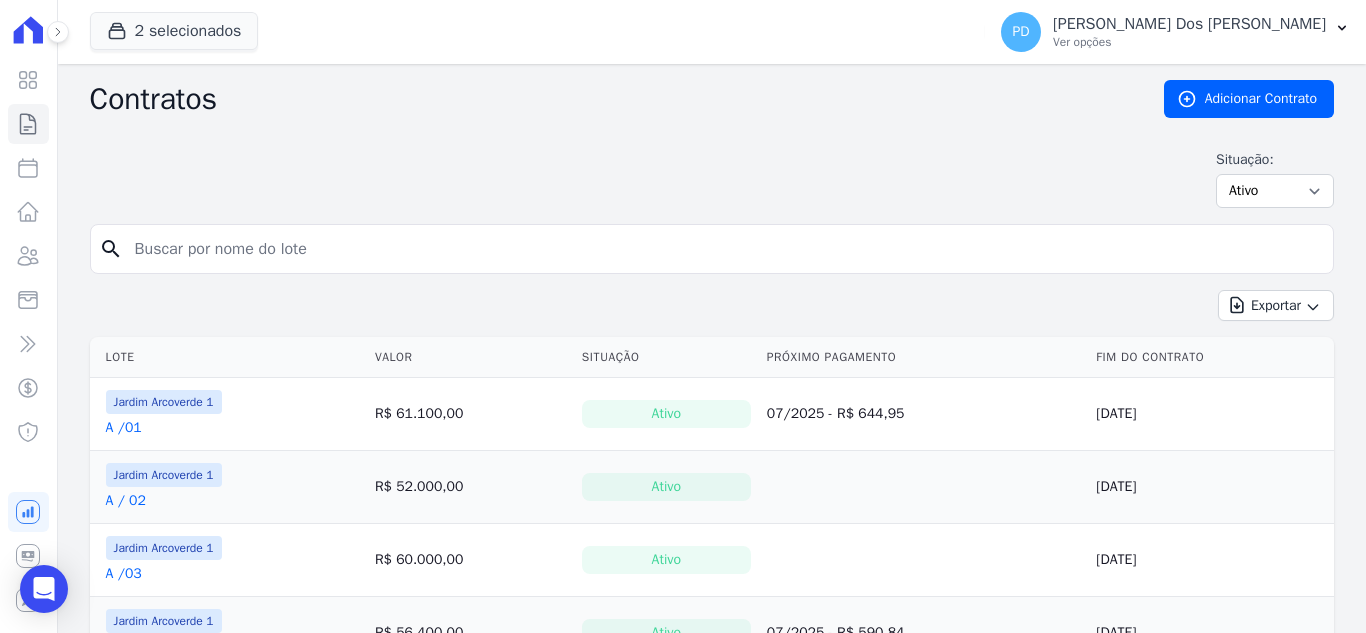 click at bounding box center [724, 249] 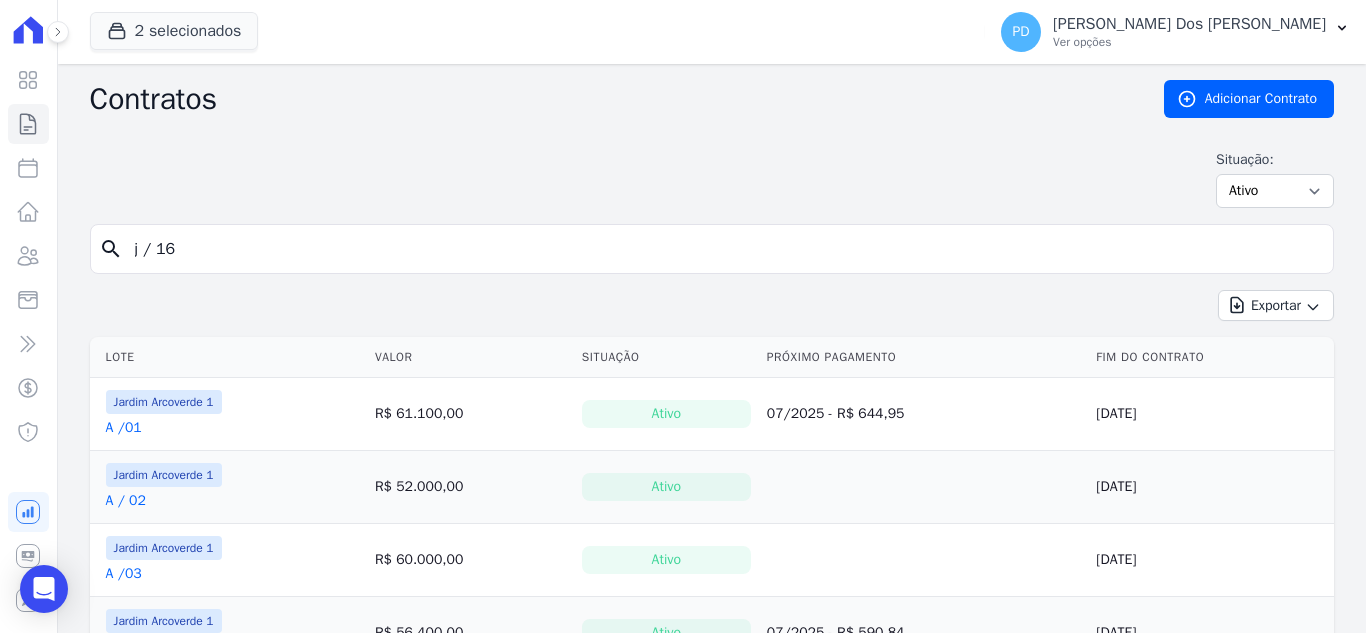 type on "j / 16" 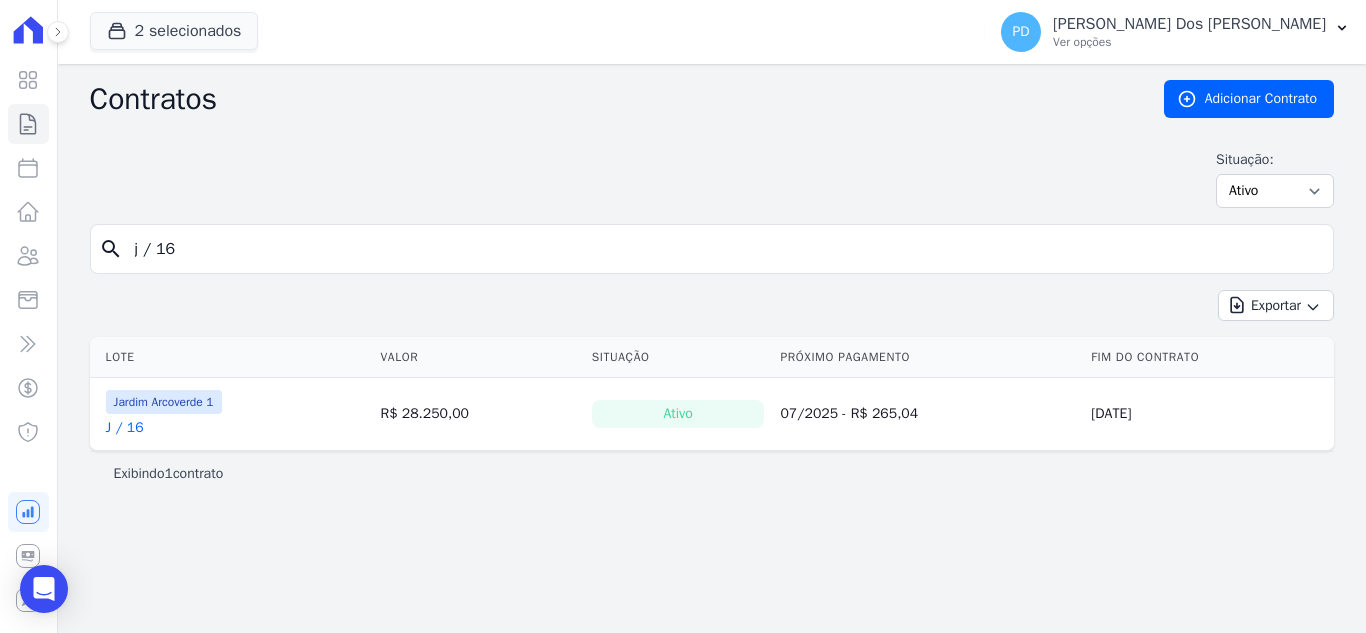 click on "J / 16" at bounding box center [125, 428] 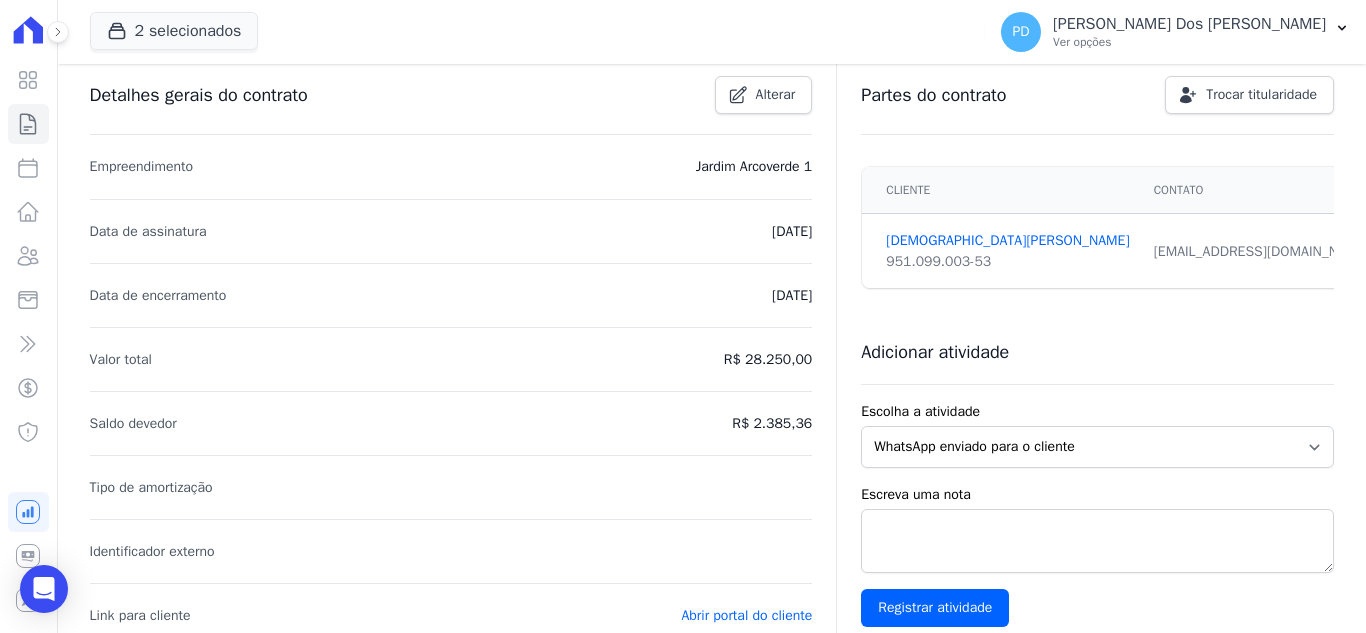 scroll, scrollTop: 0, scrollLeft: 0, axis: both 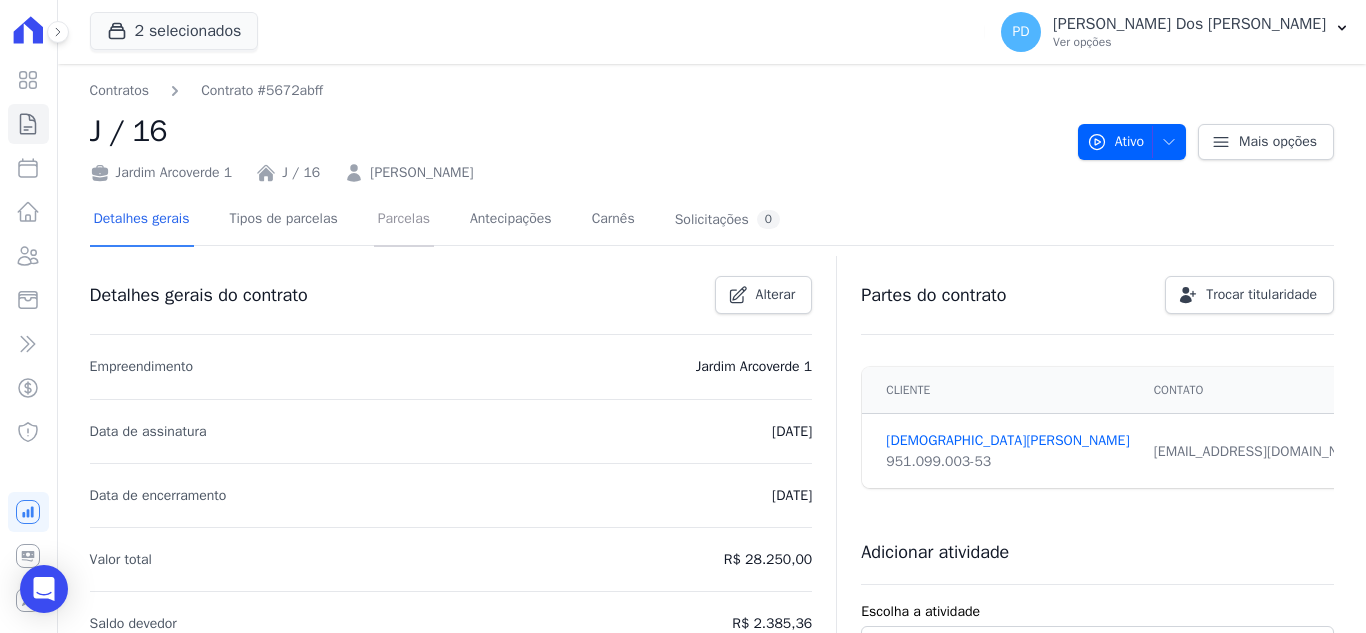 click on "Parcelas" at bounding box center [404, 220] 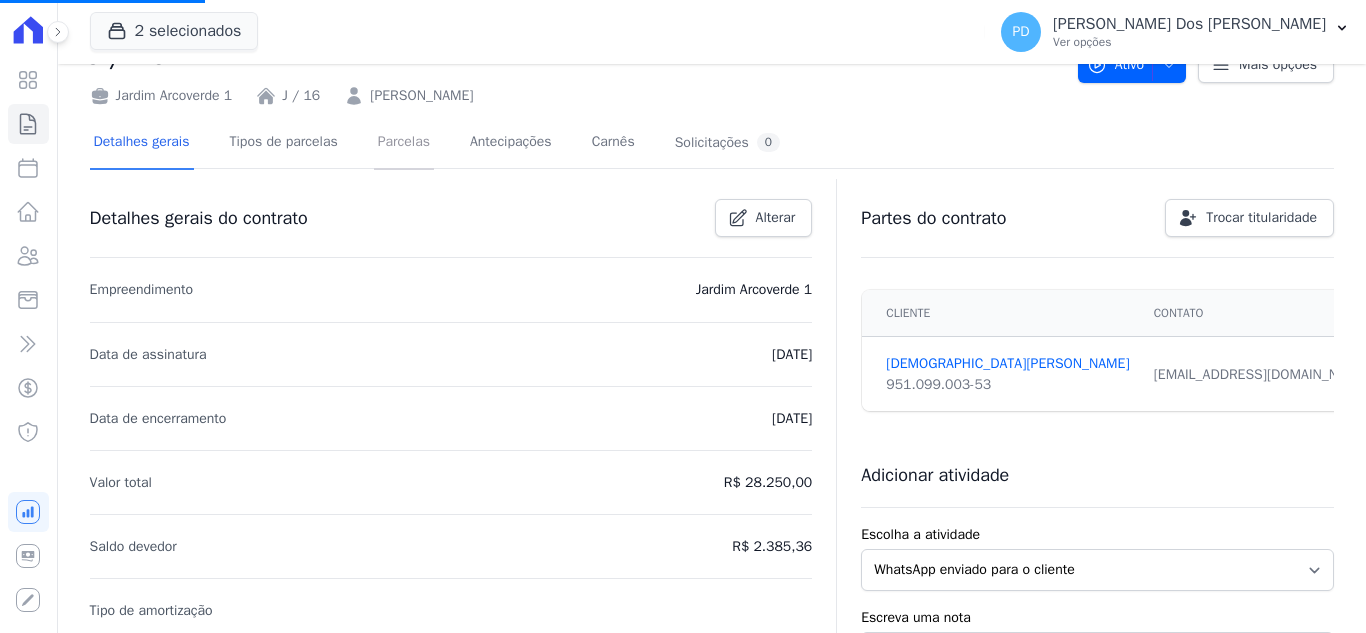 scroll, scrollTop: 100, scrollLeft: 0, axis: vertical 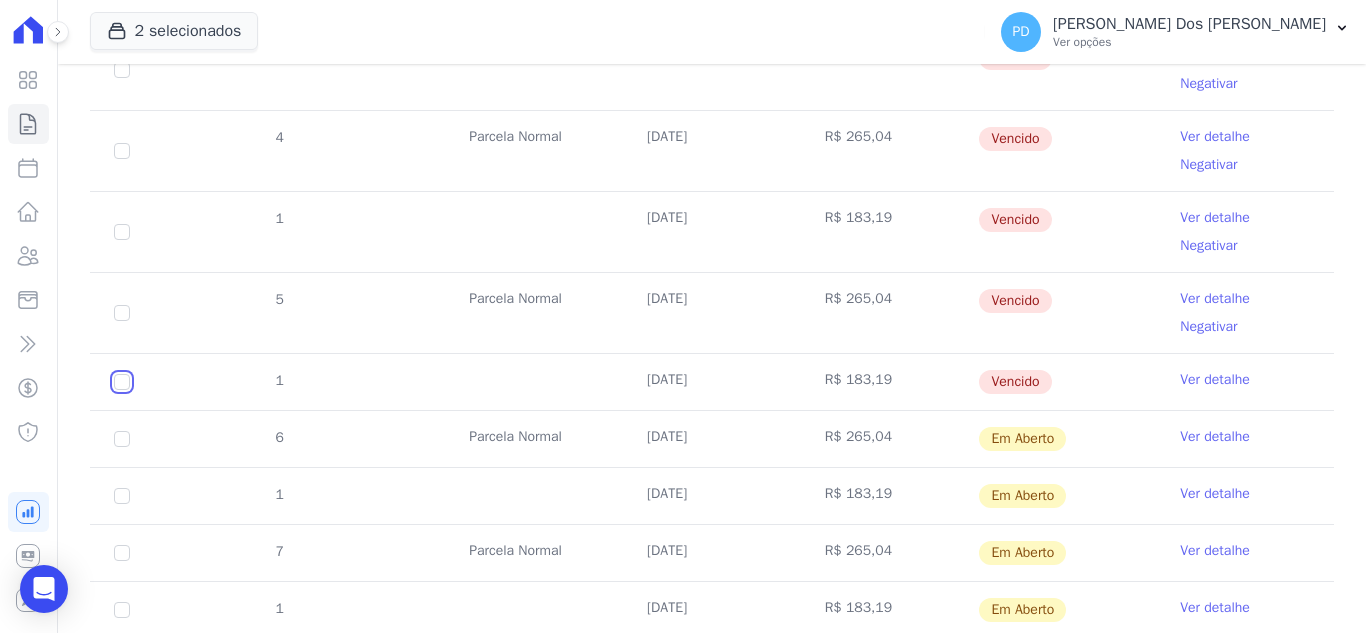 drag, startPoint x: 122, startPoint y: 377, endPoint x: 119, endPoint y: 332, distance: 45.099888 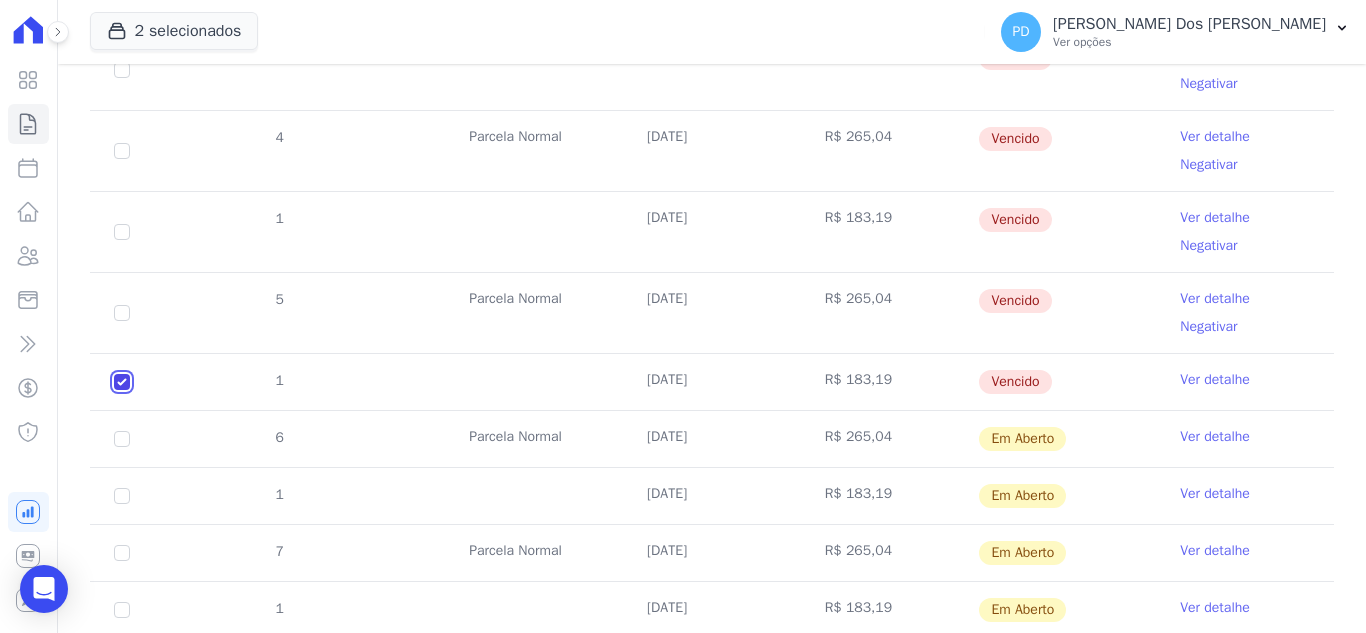 checkbox on "true" 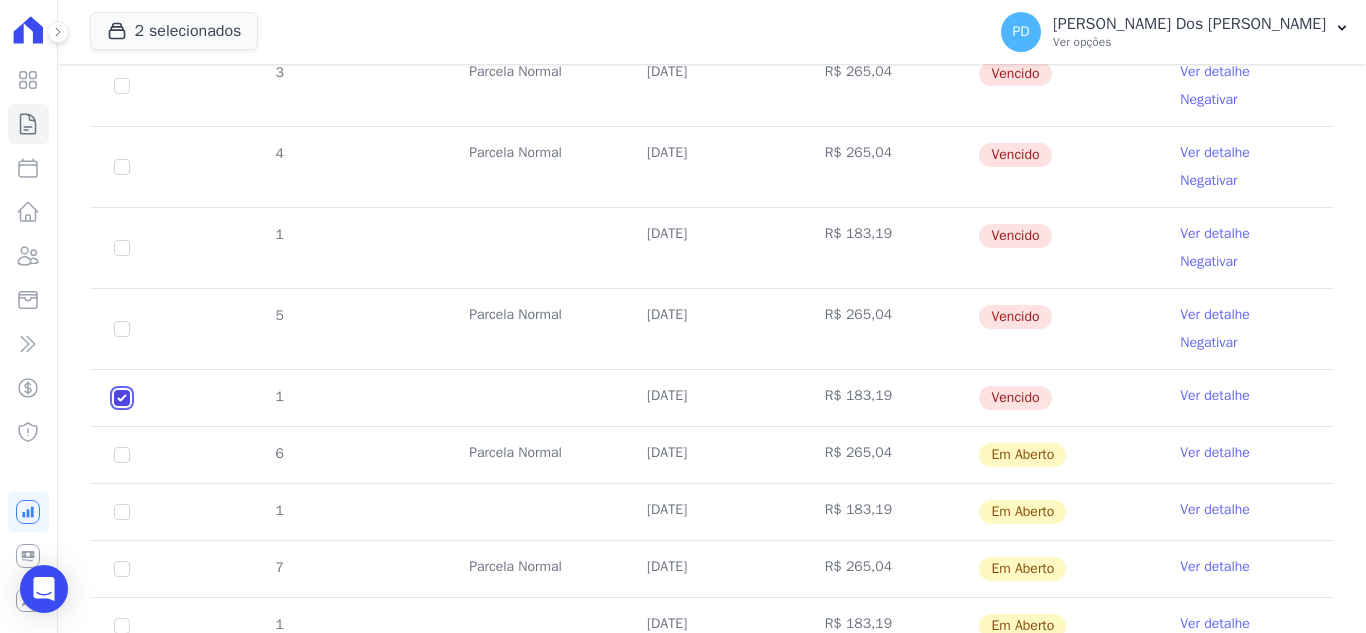 scroll, scrollTop: 616, scrollLeft: 0, axis: vertical 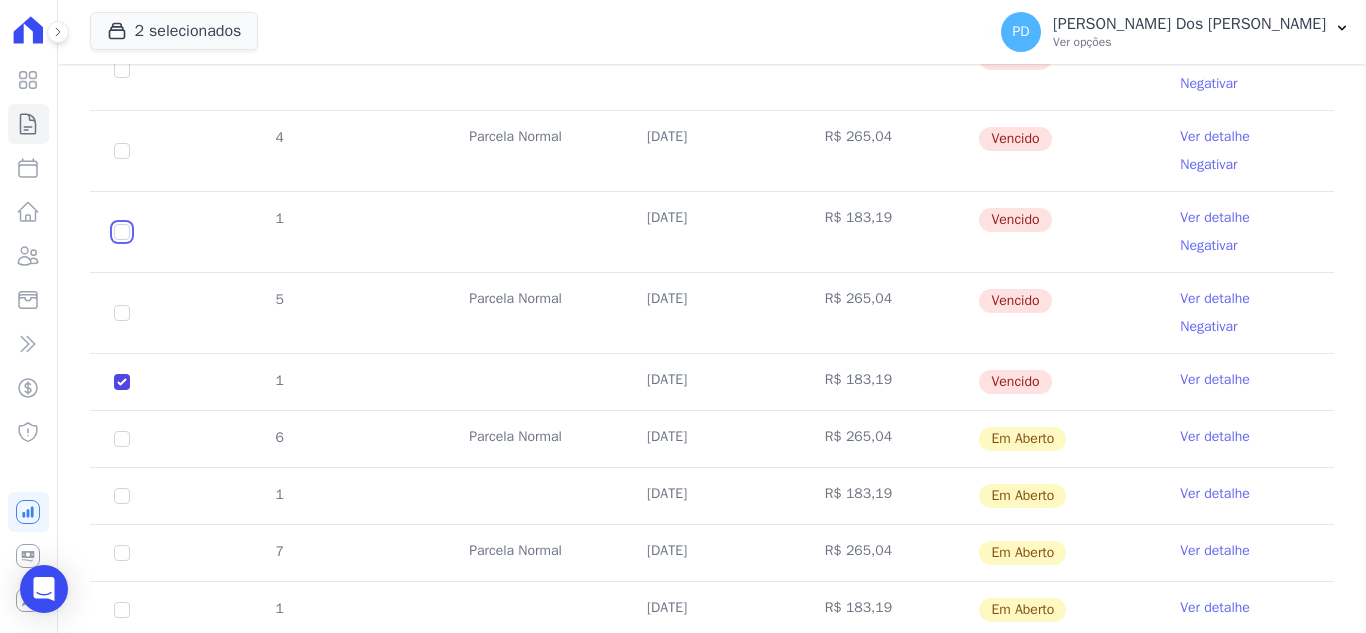 click at bounding box center [122, 70] 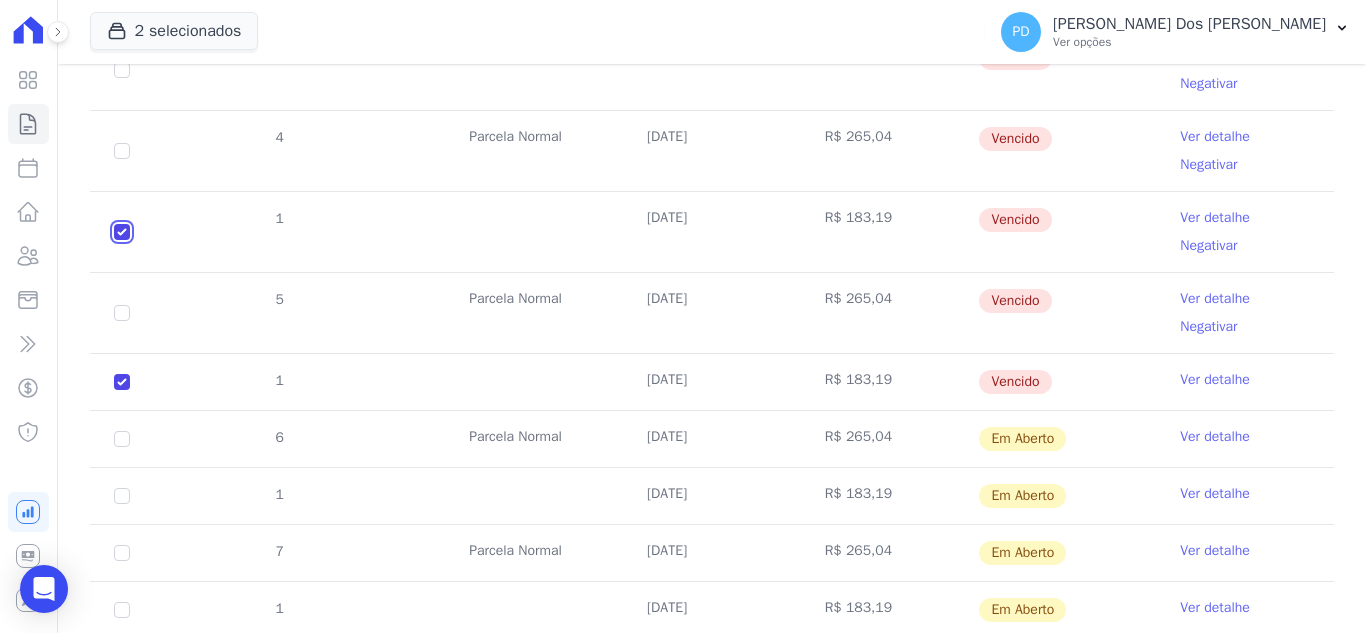 checkbox on "true" 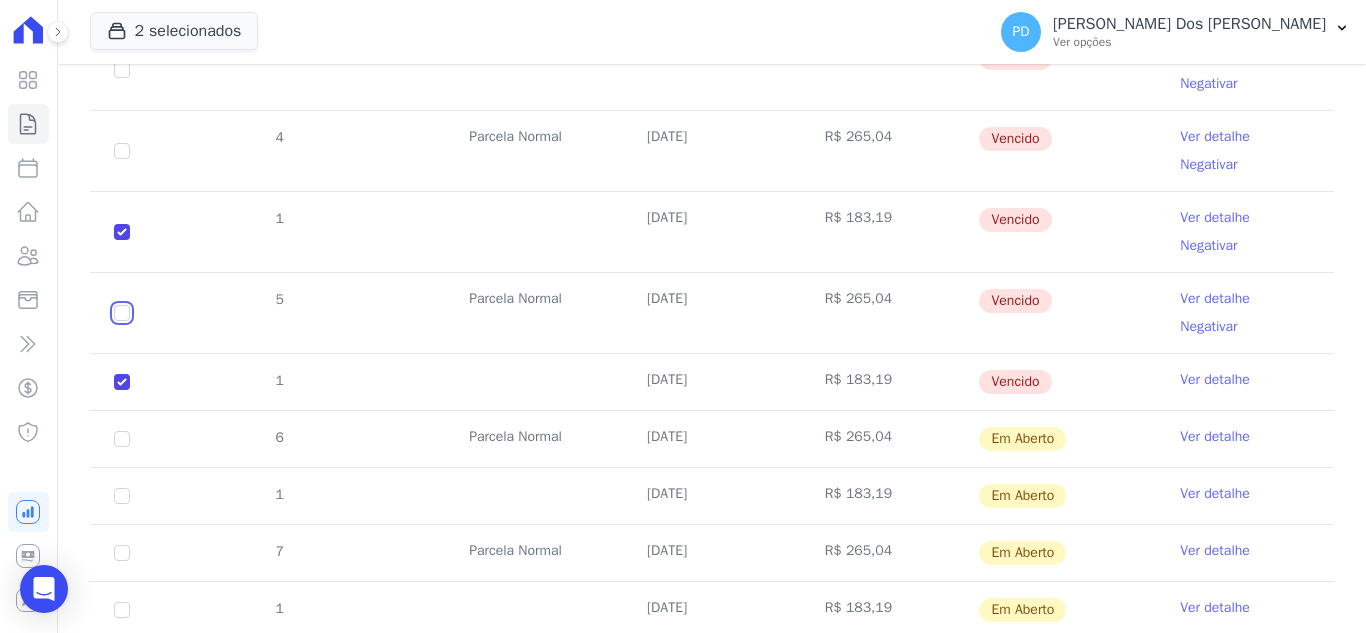 click at bounding box center [122, 70] 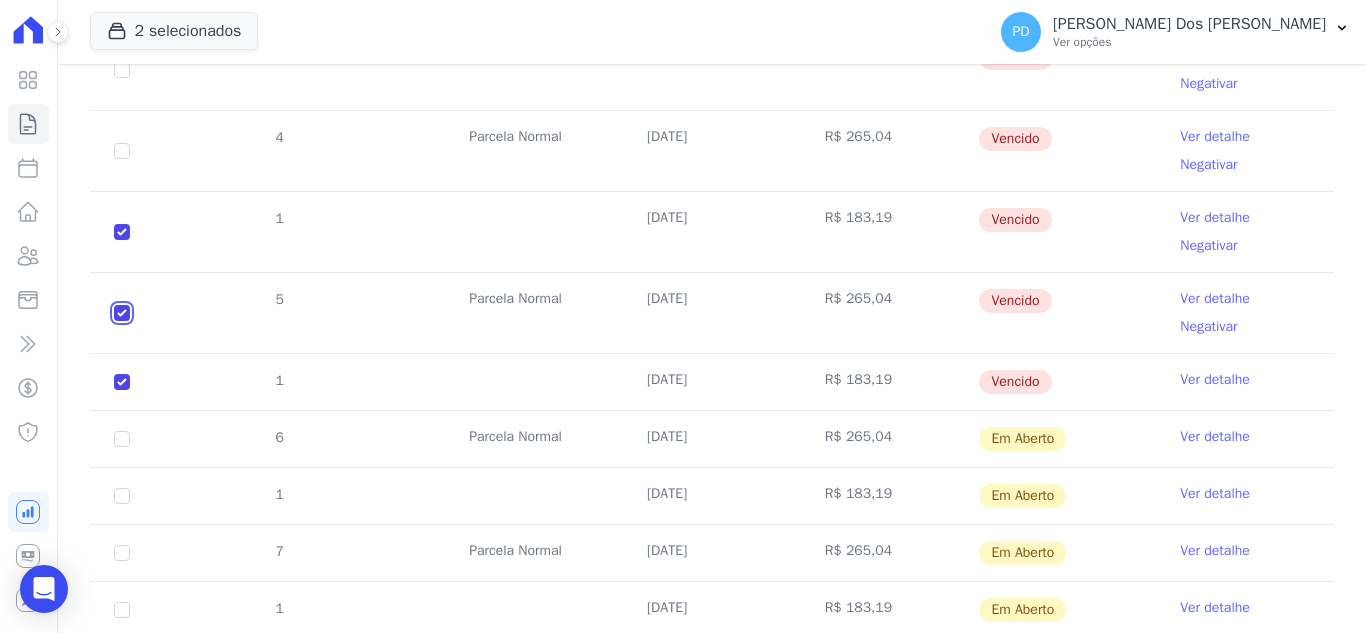 checkbox on "true" 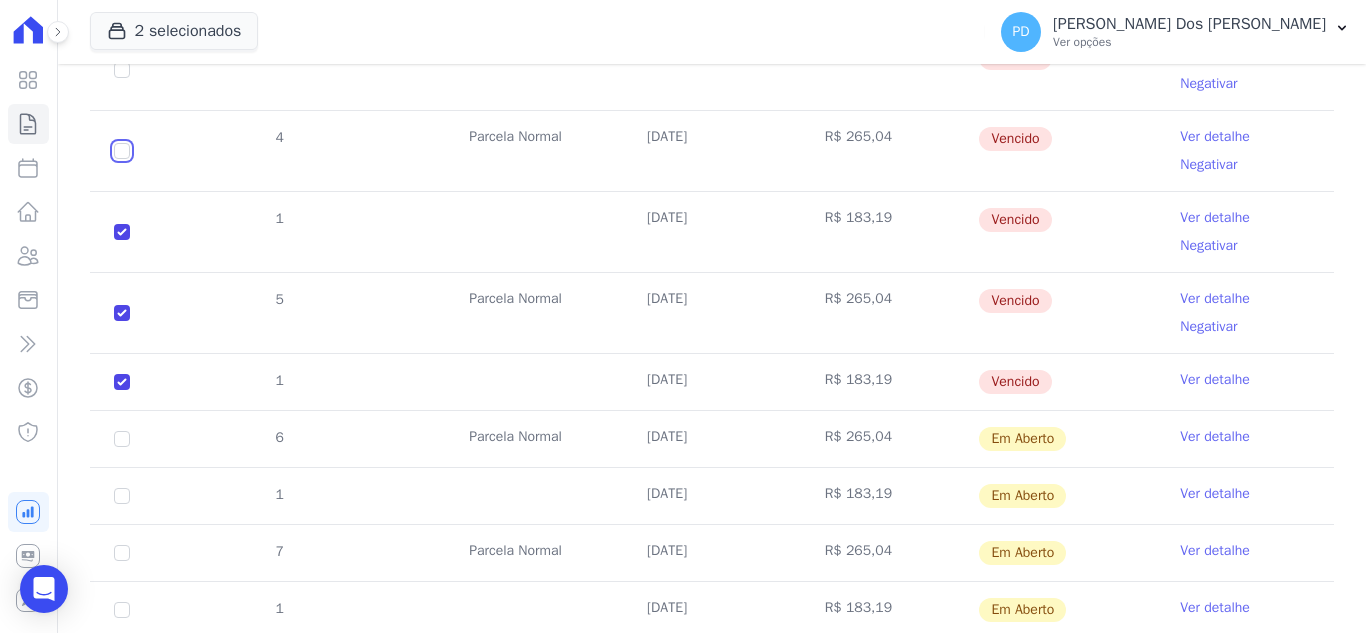 click at bounding box center (122, 70) 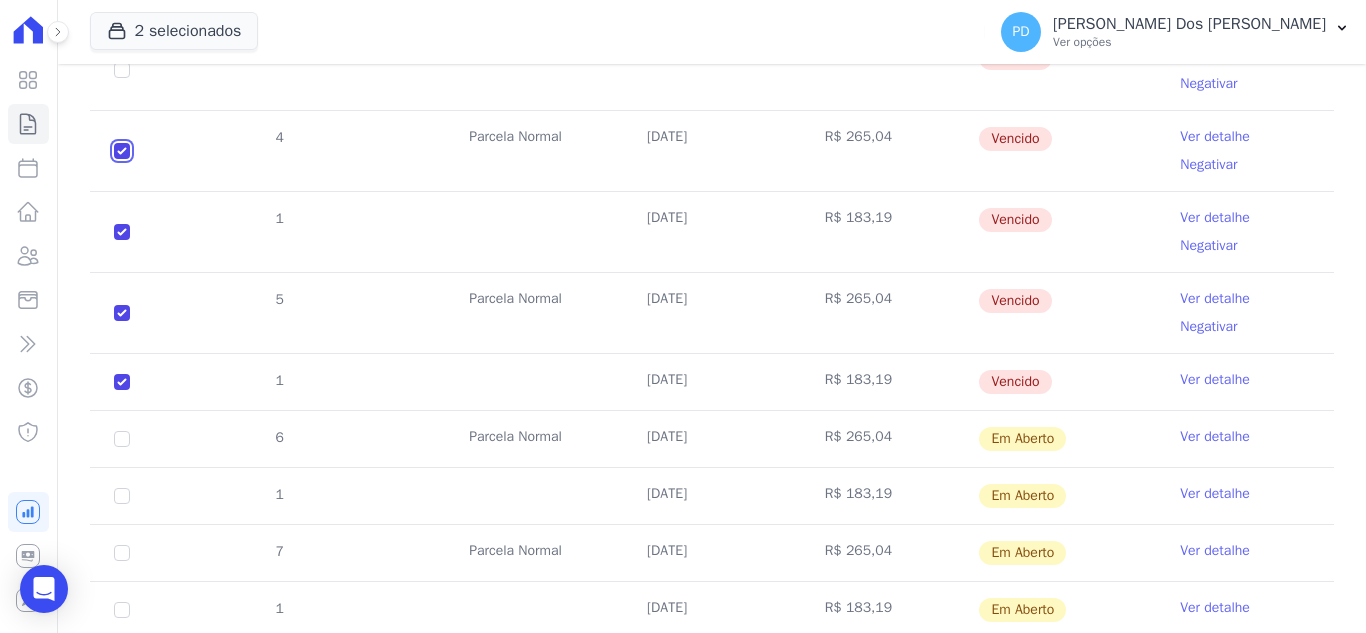 checkbox on "true" 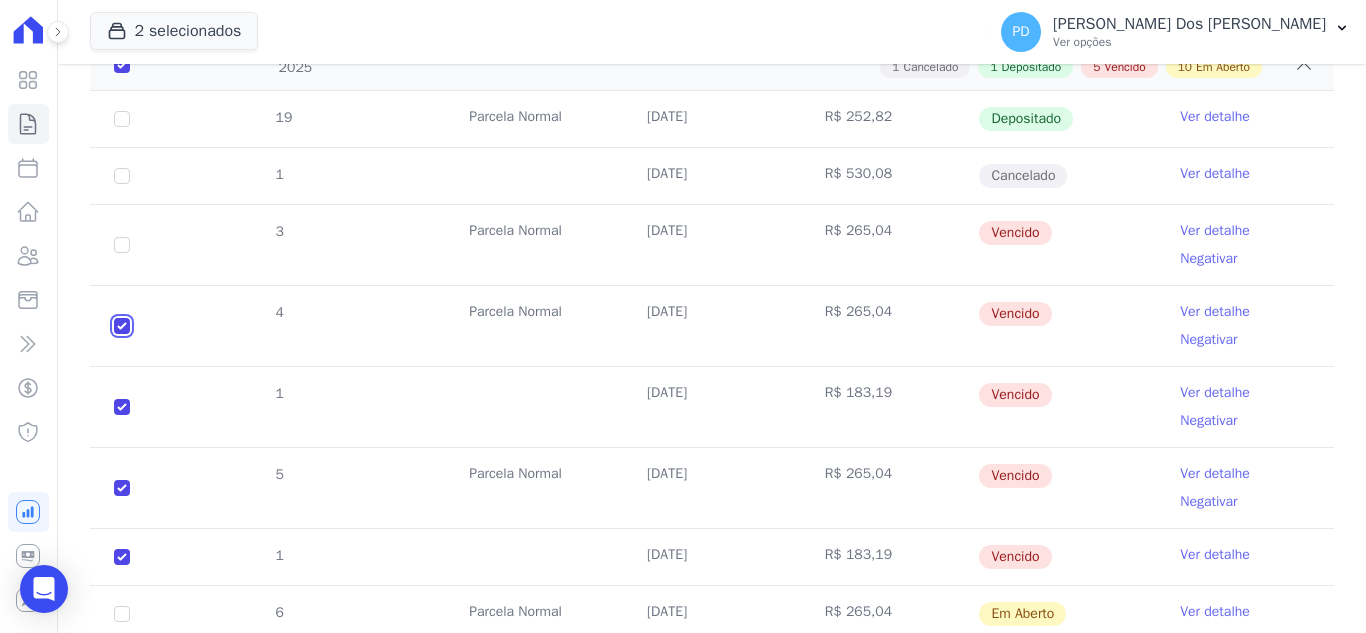 scroll, scrollTop: 416, scrollLeft: 0, axis: vertical 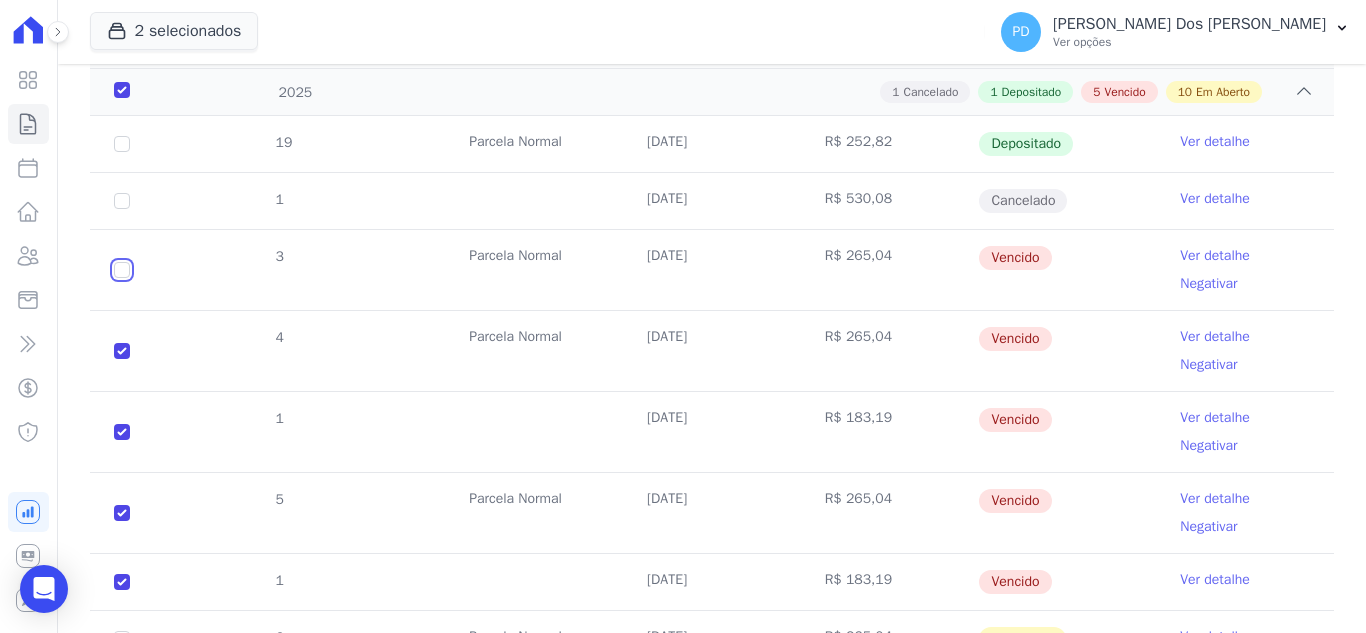drag, startPoint x: 119, startPoint y: 268, endPoint x: 118, endPoint y: 217, distance: 51.009804 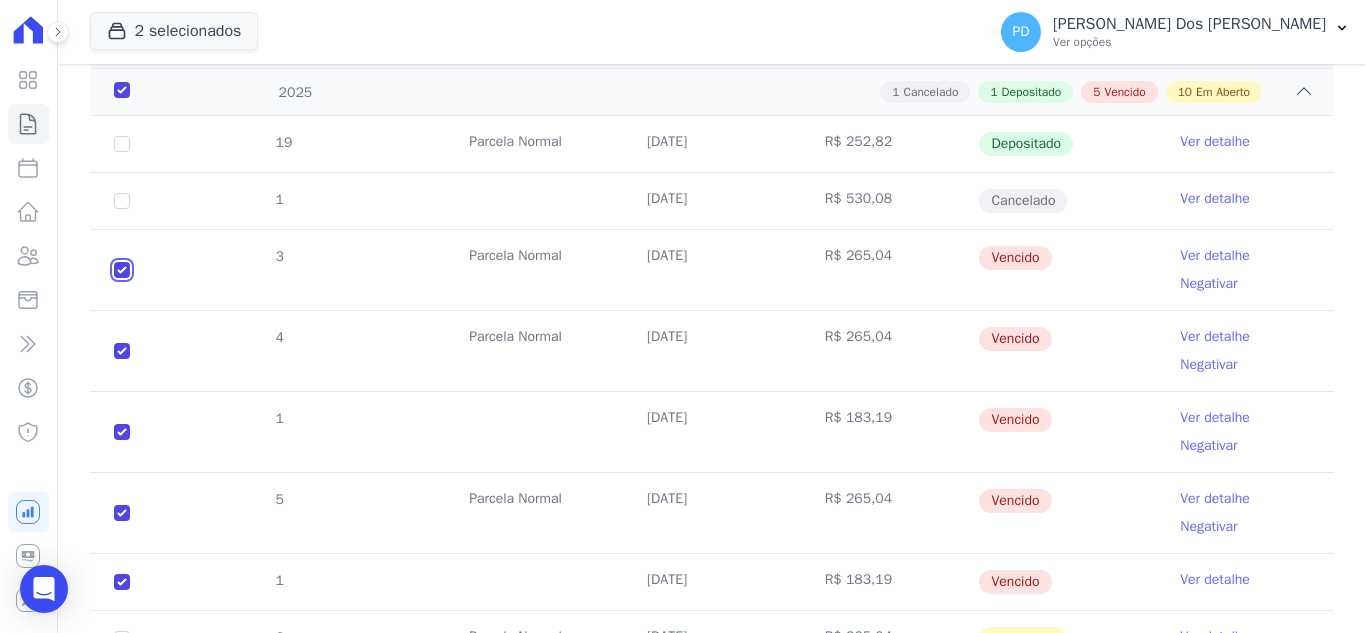 checkbox on "true" 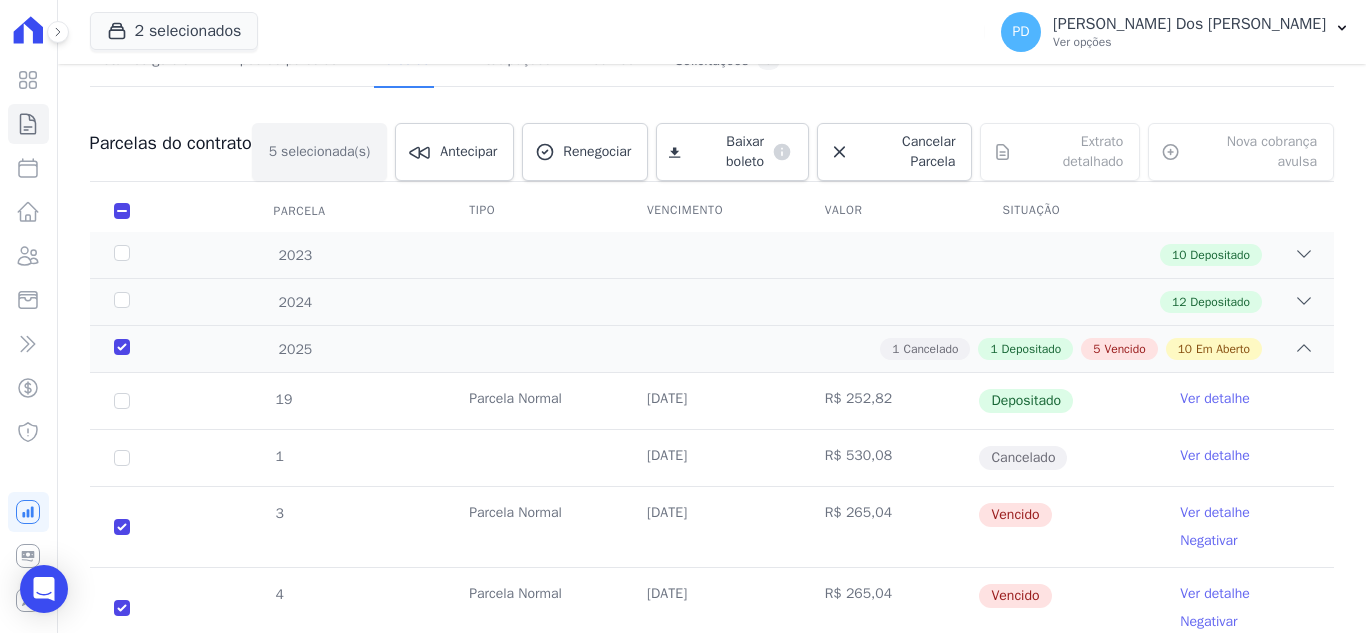 scroll, scrollTop: 0, scrollLeft: 0, axis: both 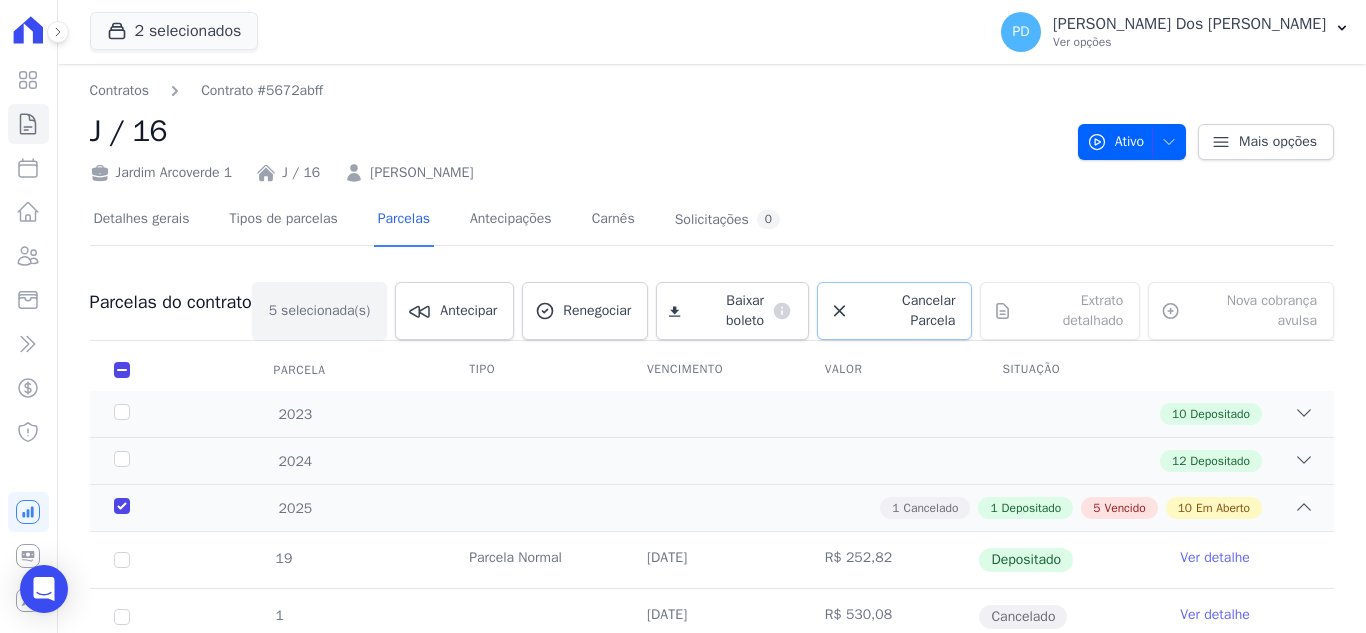 click on "Cancelar Parcela" at bounding box center (906, 311) 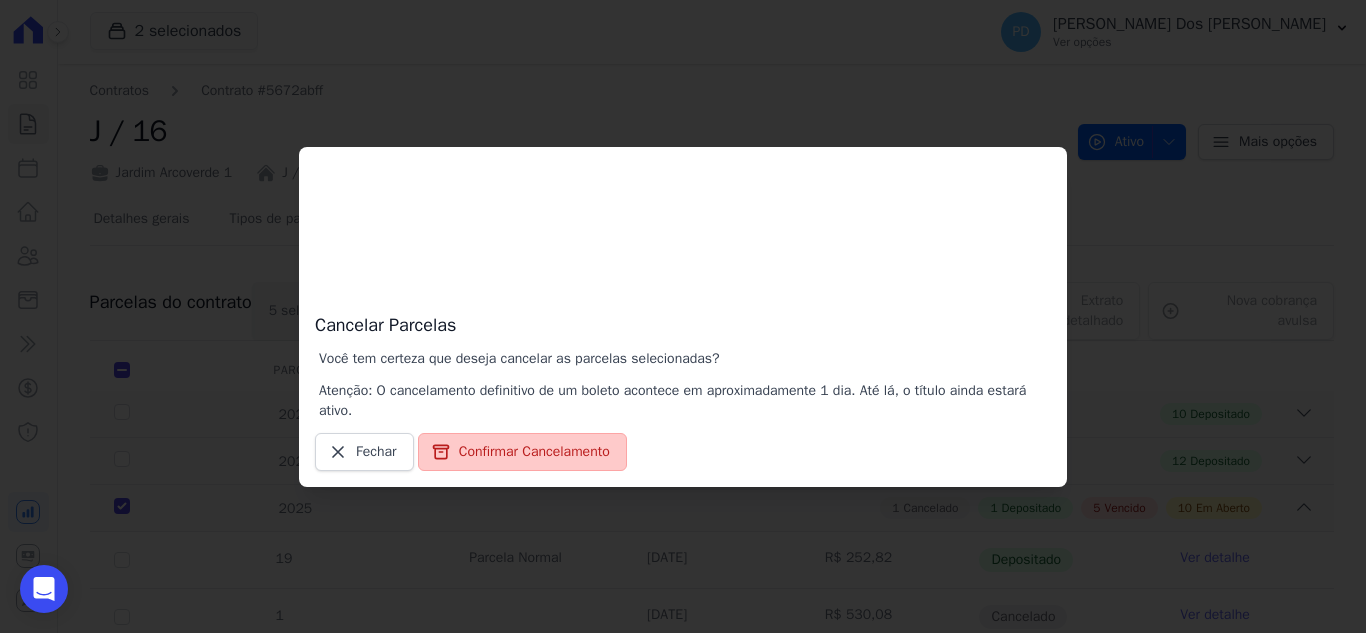click on "Confirmar Cancelamento" at bounding box center (522, 452) 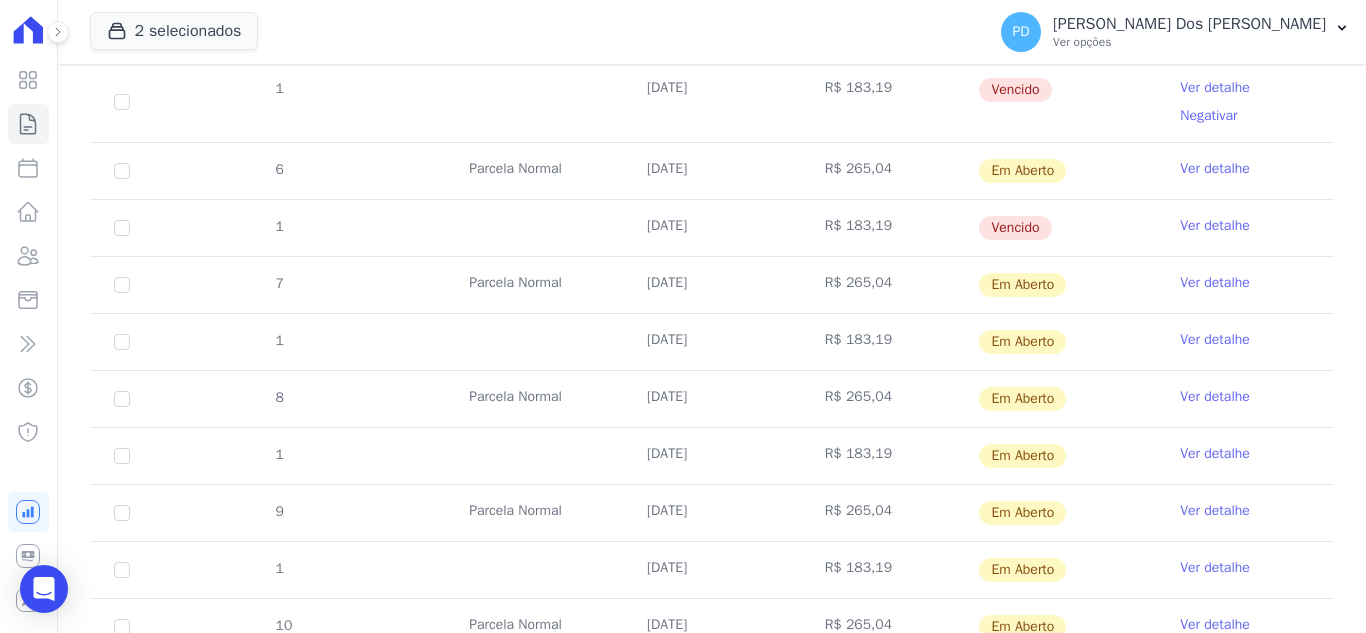 scroll, scrollTop: 875, scrollLeft: 0, axis: vertical 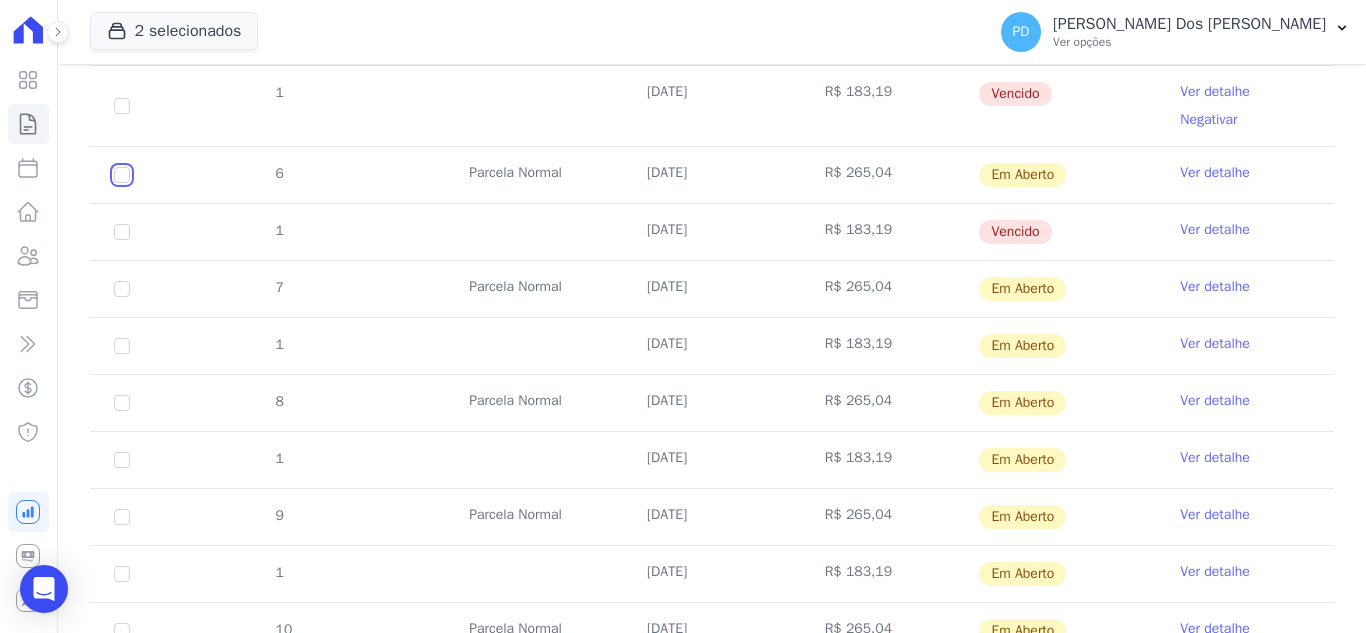 click at bounding box center (122, 175) 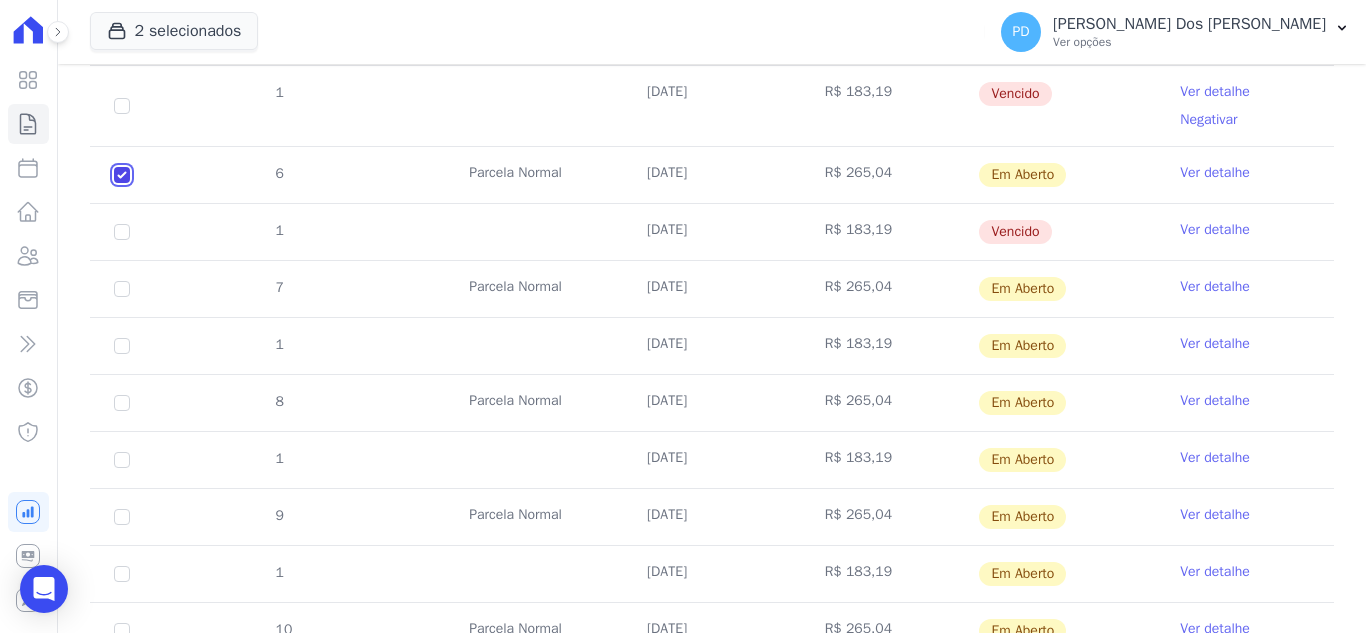 checkbox on "true" 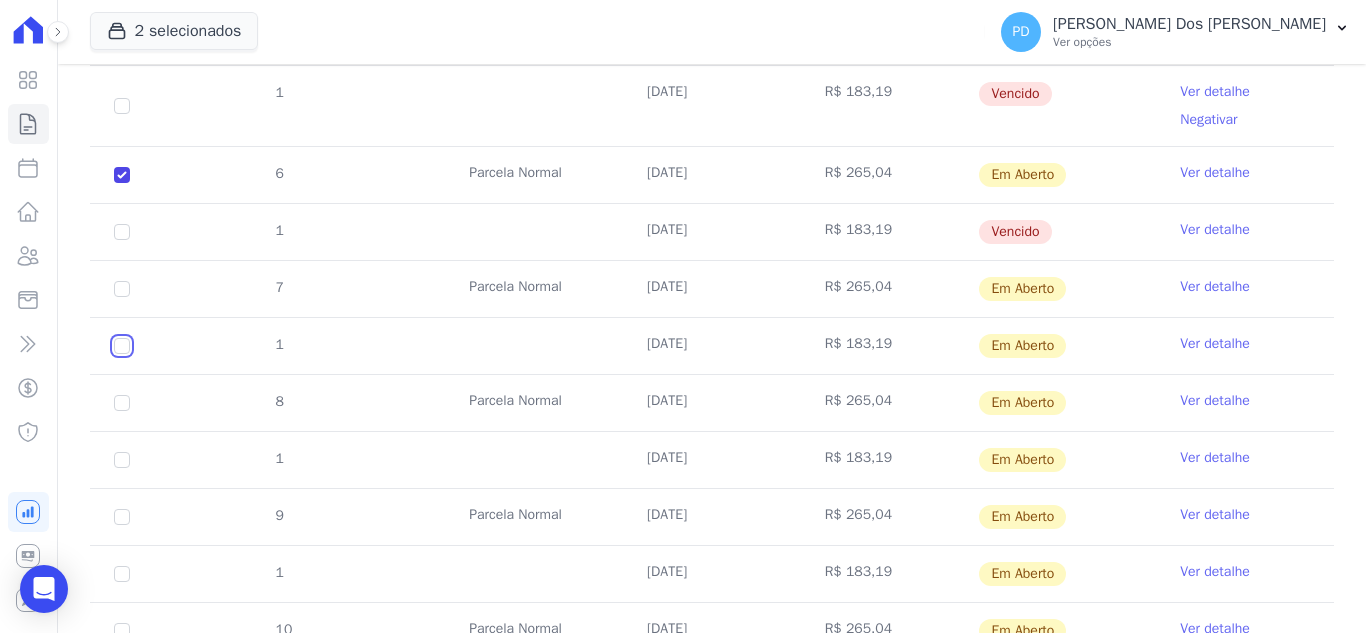 click at bounding box center [122, 175] 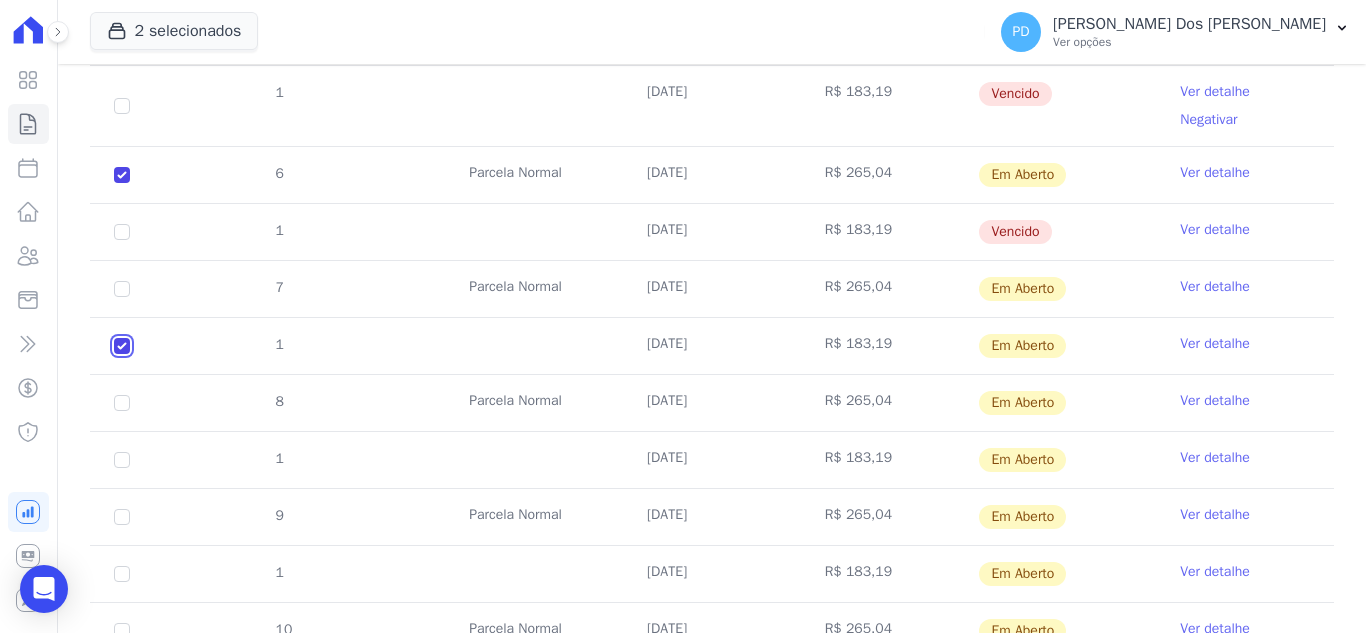 checkbox on "true" 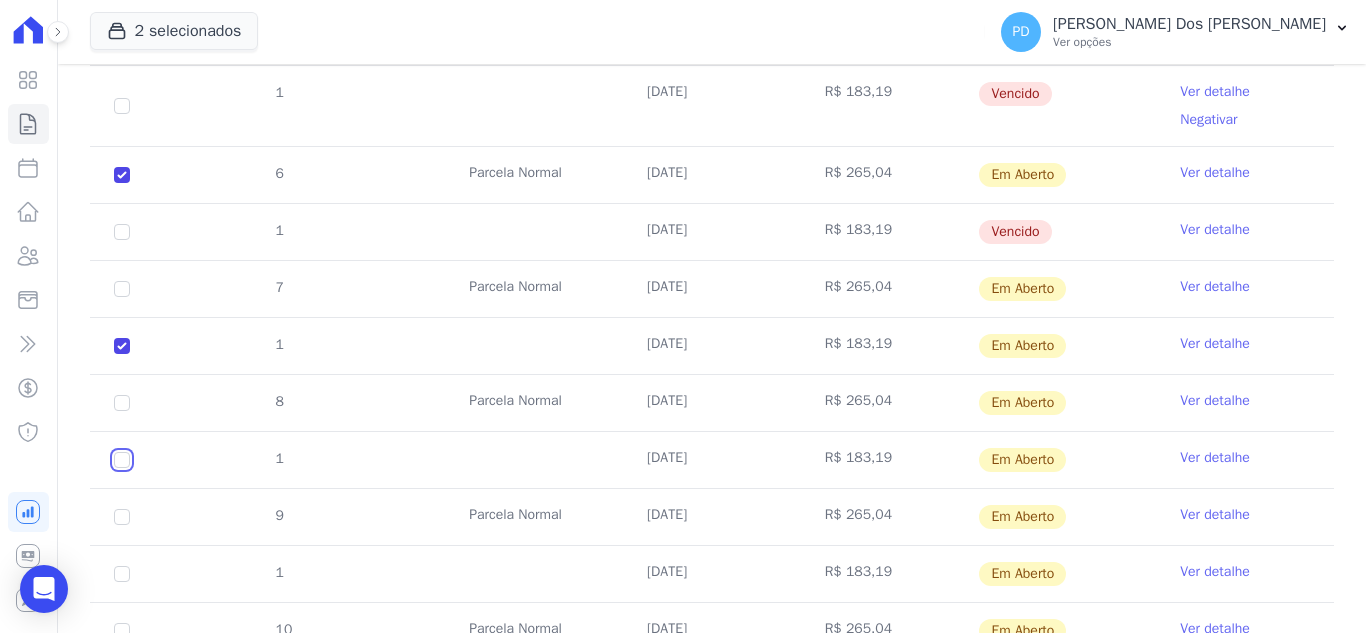 click at bounding box center [122, 175] 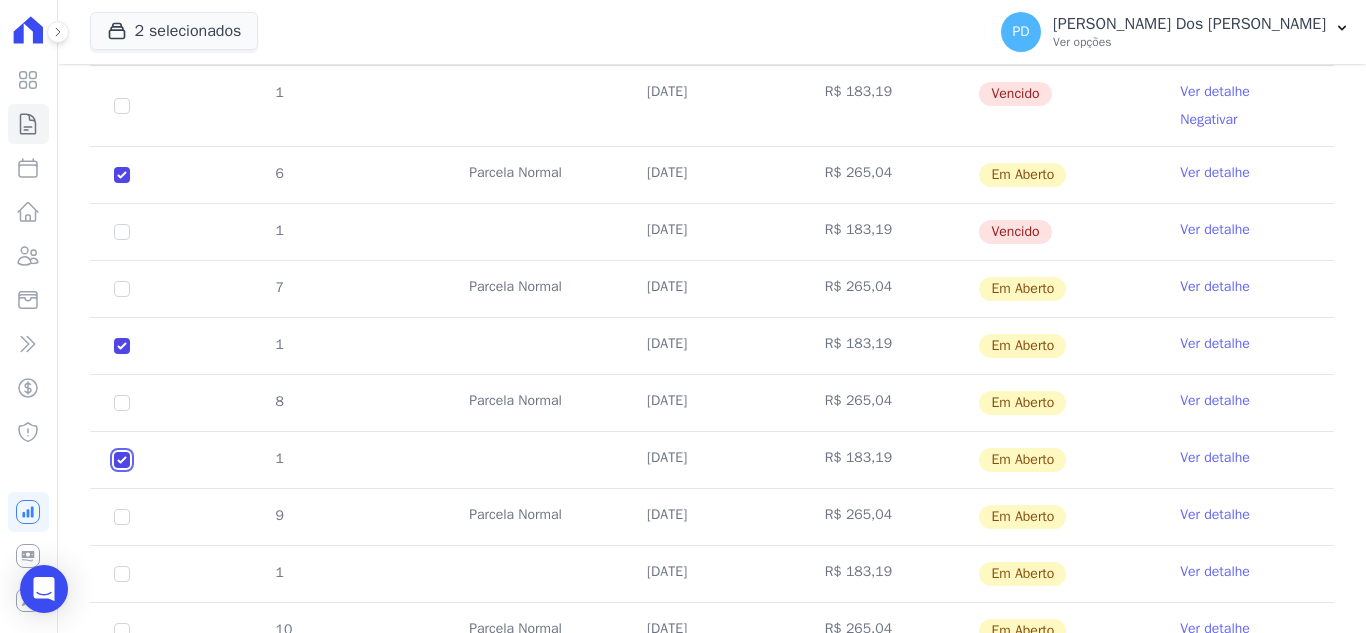 checkbox on "true" 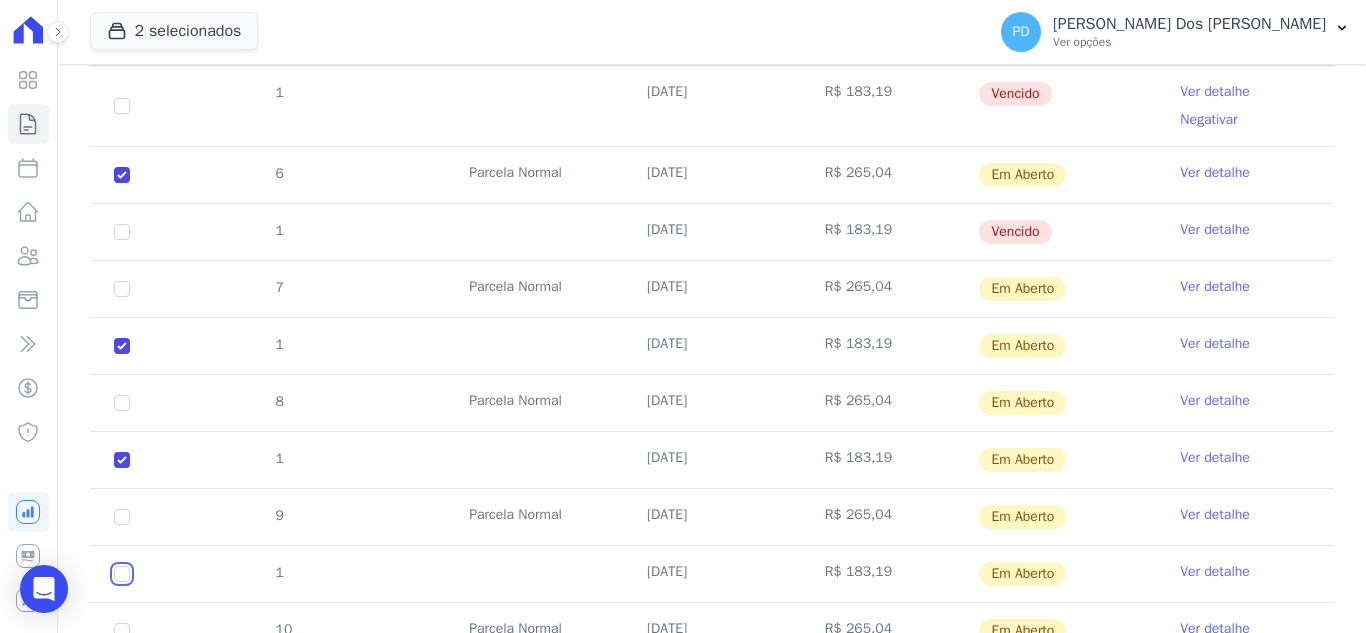 click at bounding box center [122, 175] 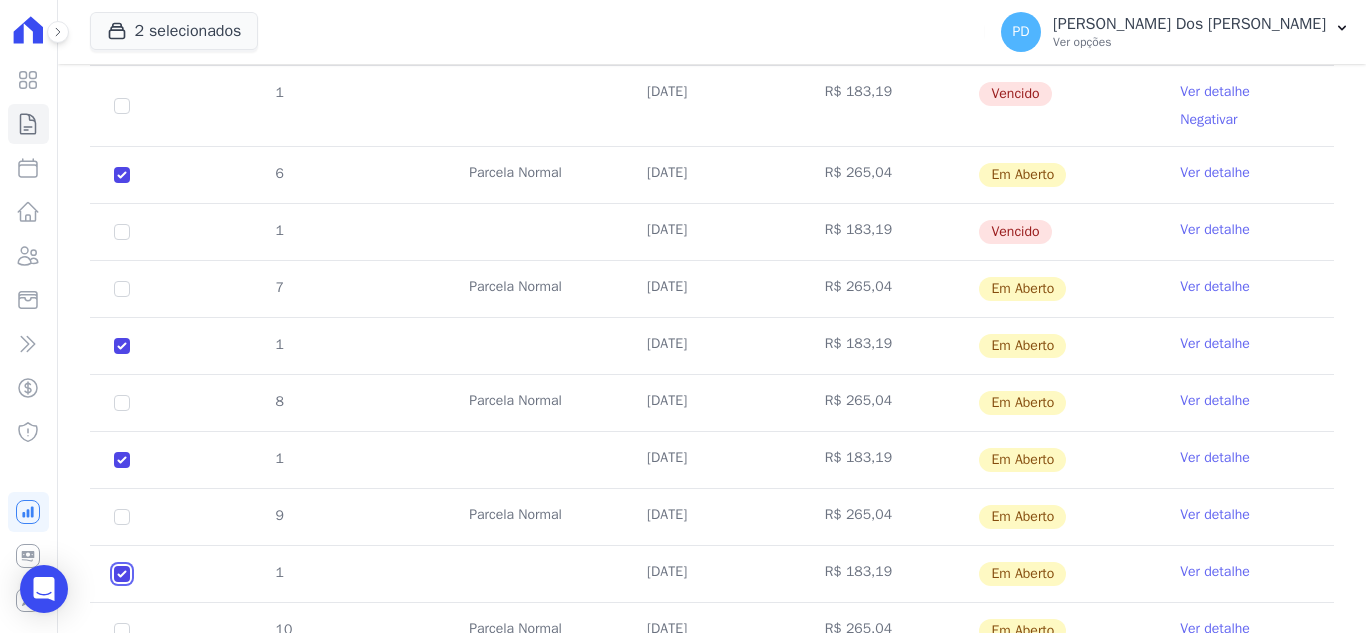 checkbox on "true" 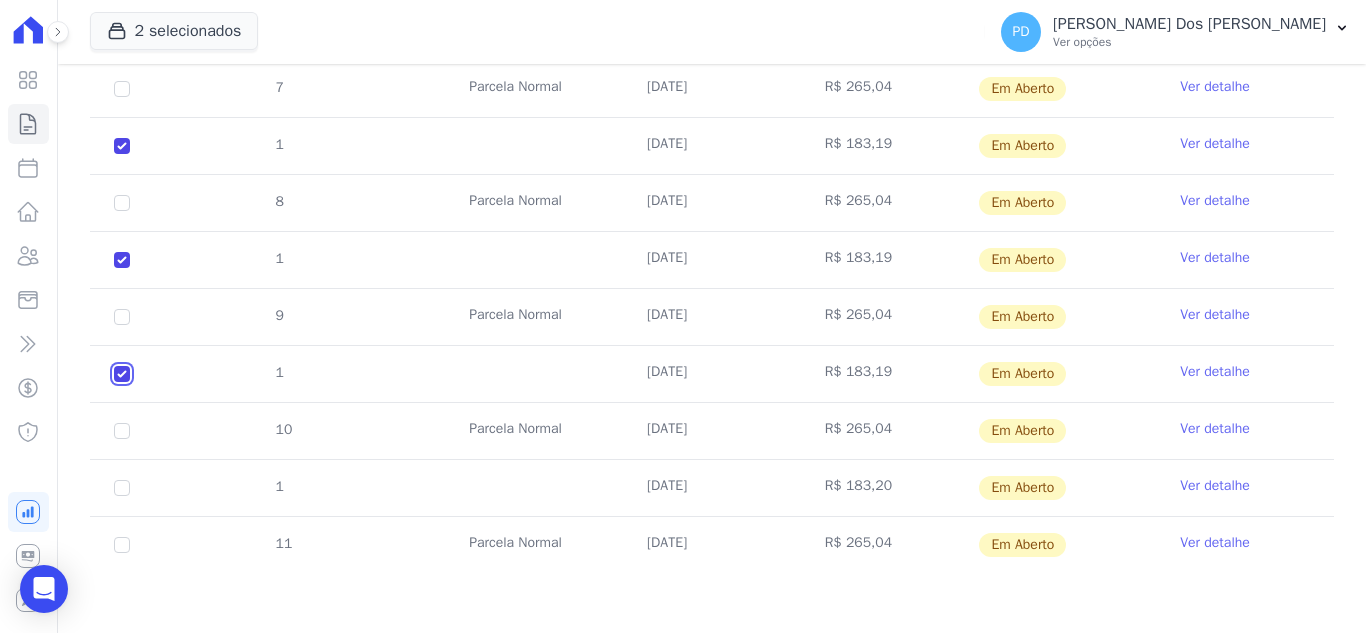 scroll, scrollTop: 1007, scrollLeft: 0, axis: vertical 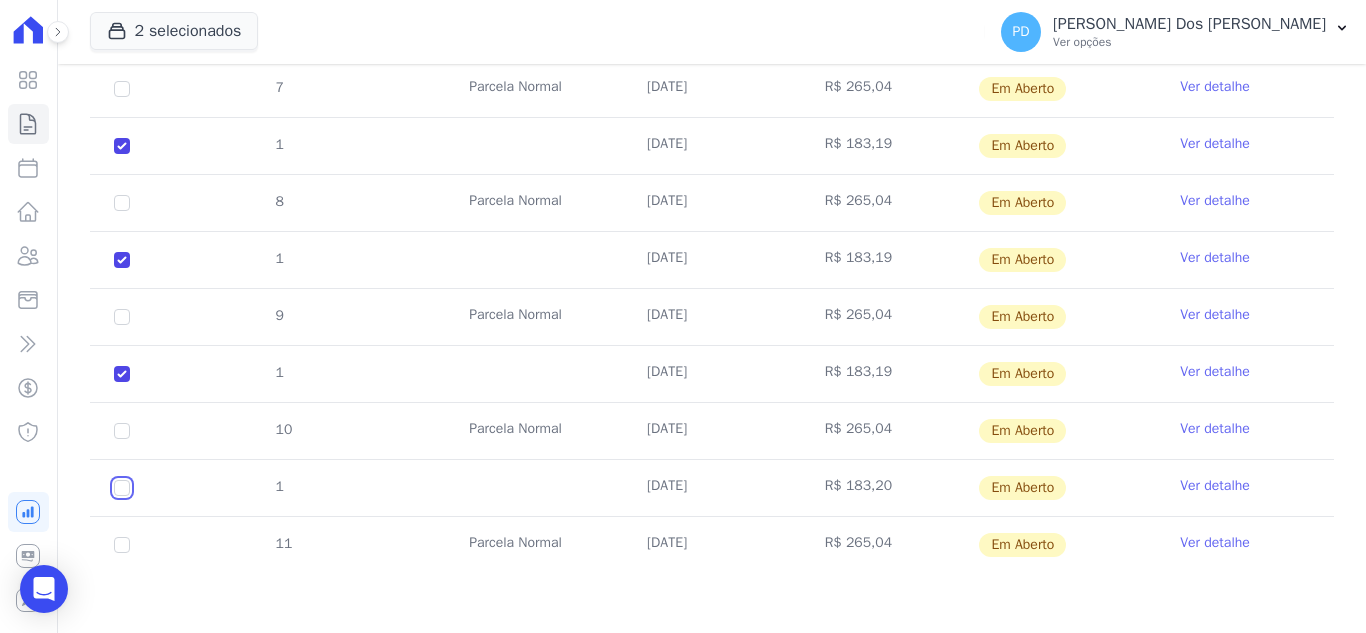 click at bounding box center [122, -25] 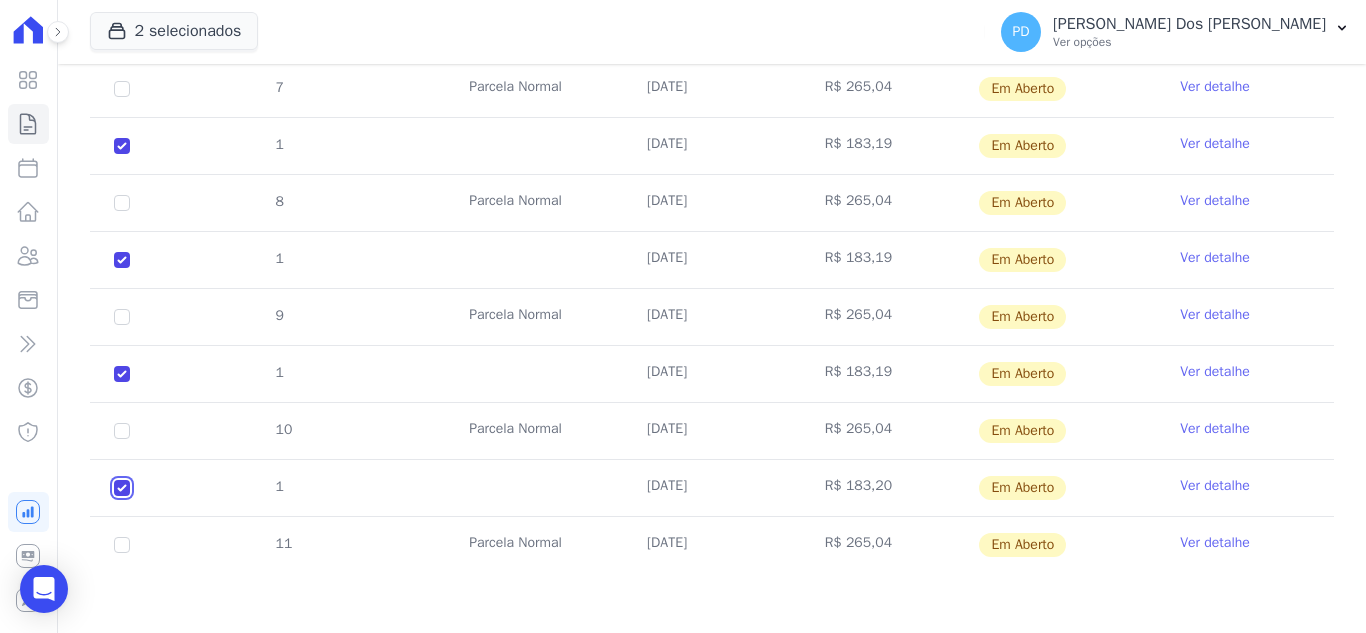 checkbox on "true" 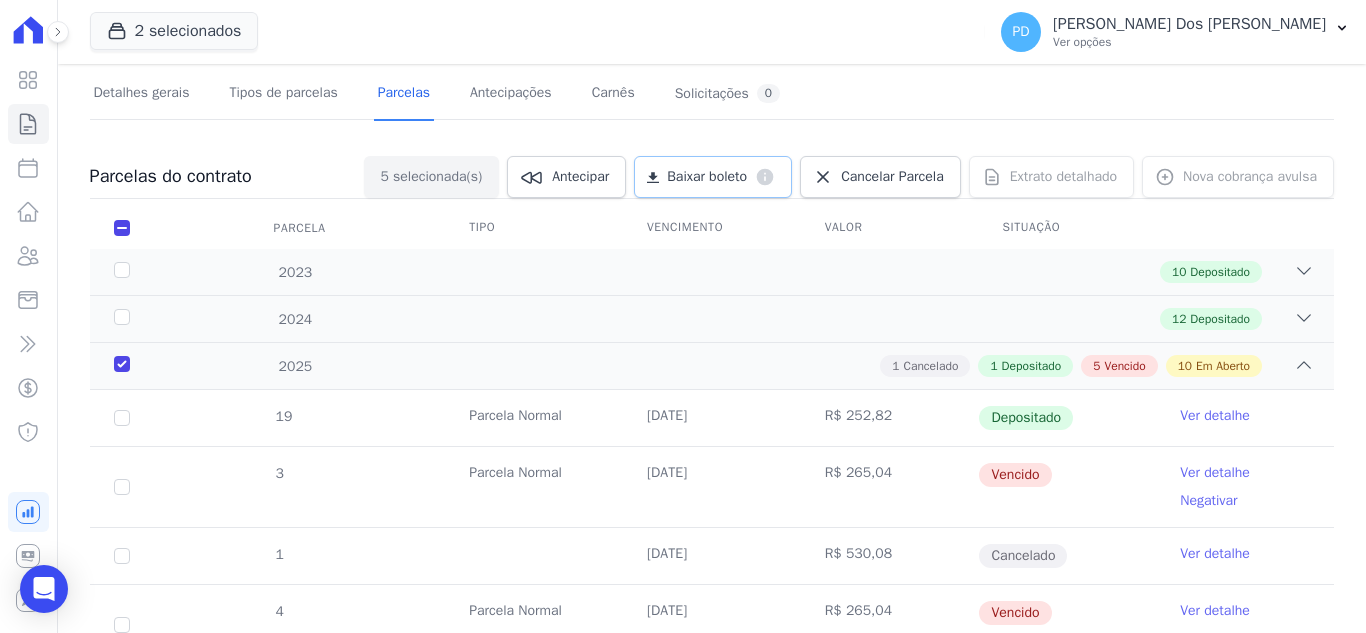scroll, scrollTop: 107, scrollLeft: 0, axis: vertical 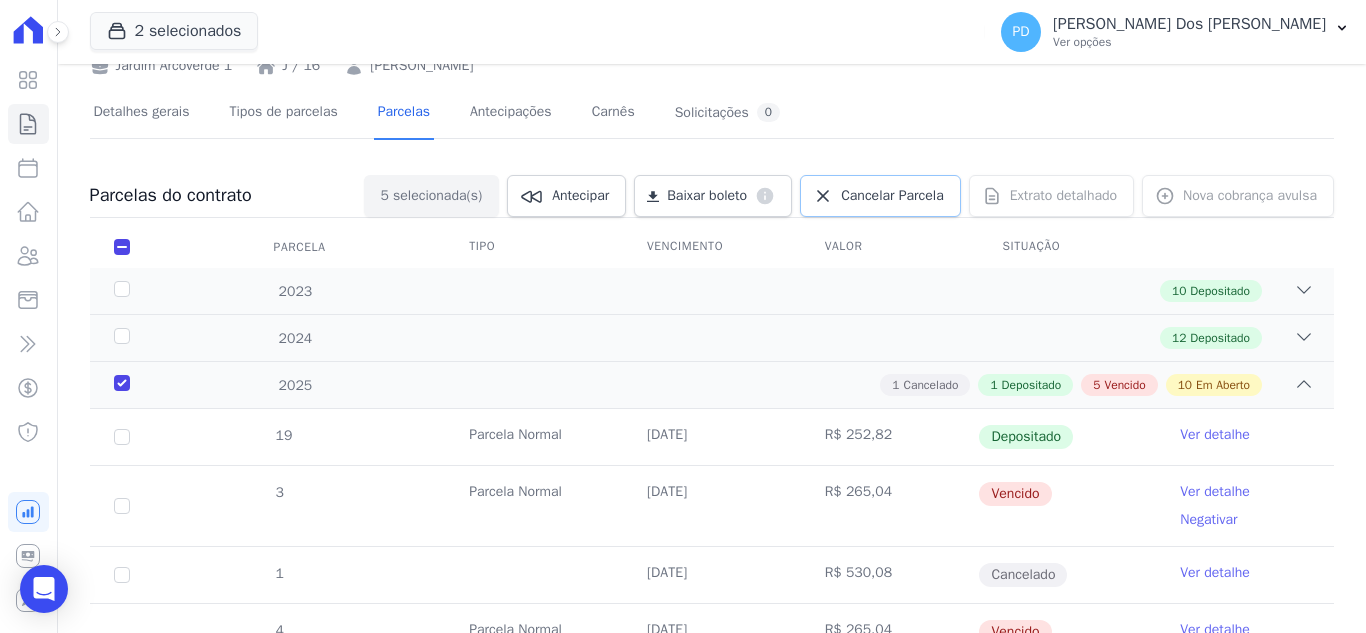 click on "Cancelar Parcela" at bounding box center (880, 196) 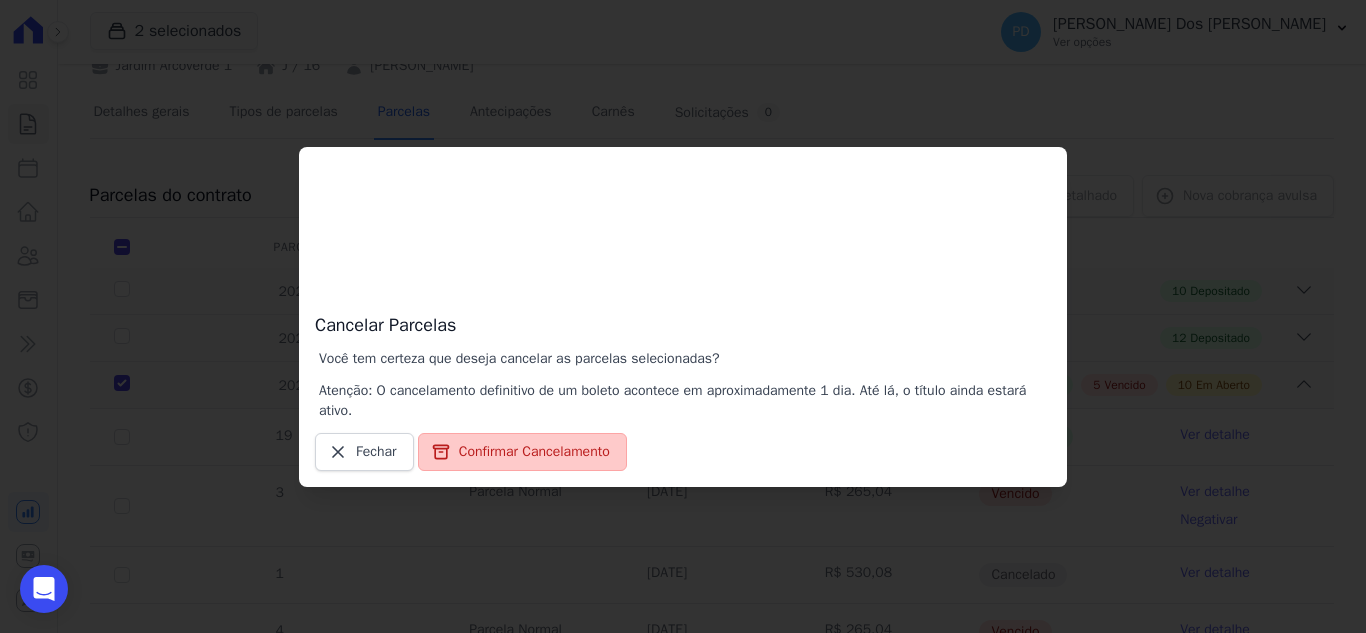 click on "Confirmar Cancelamento" at bounding box center (522, 452) 